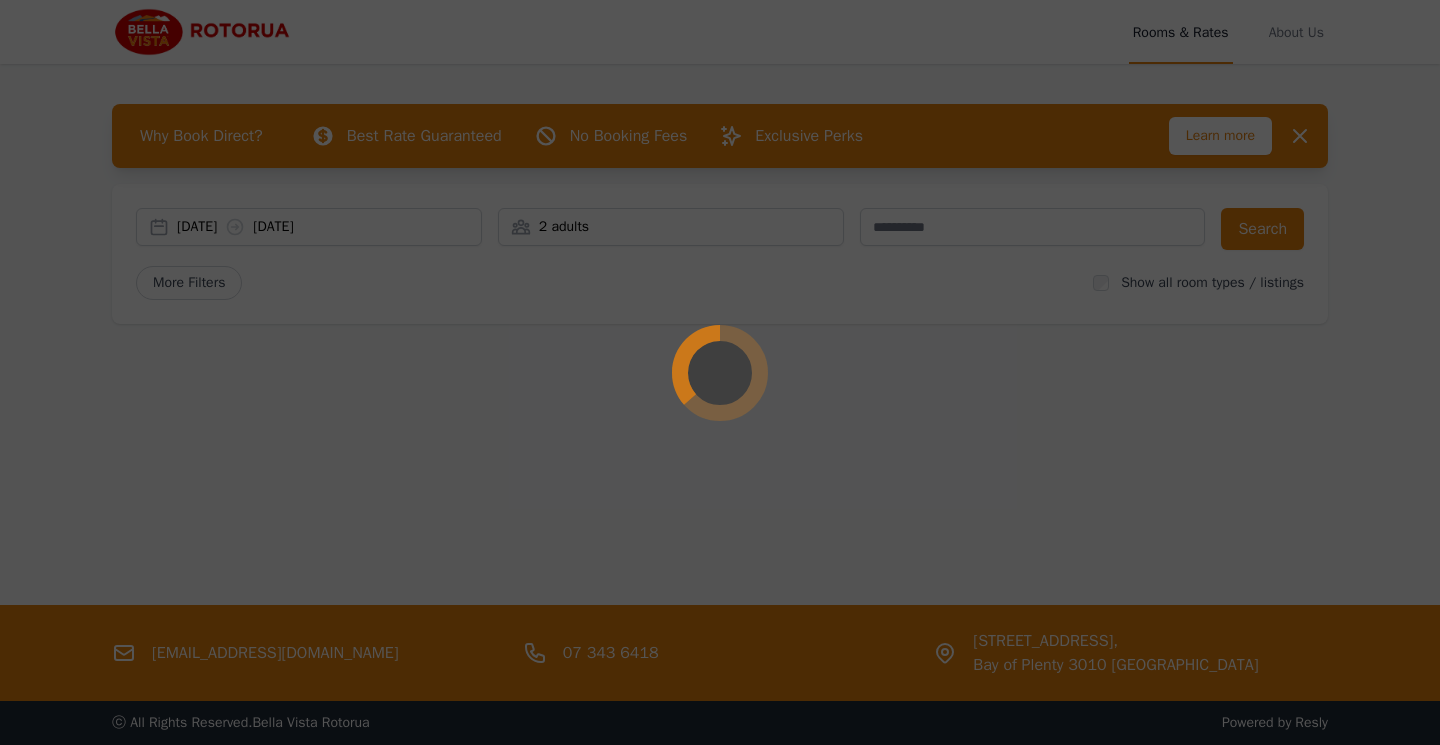scroll, scrollTop: 0, scrollLeft: 0, axis: both 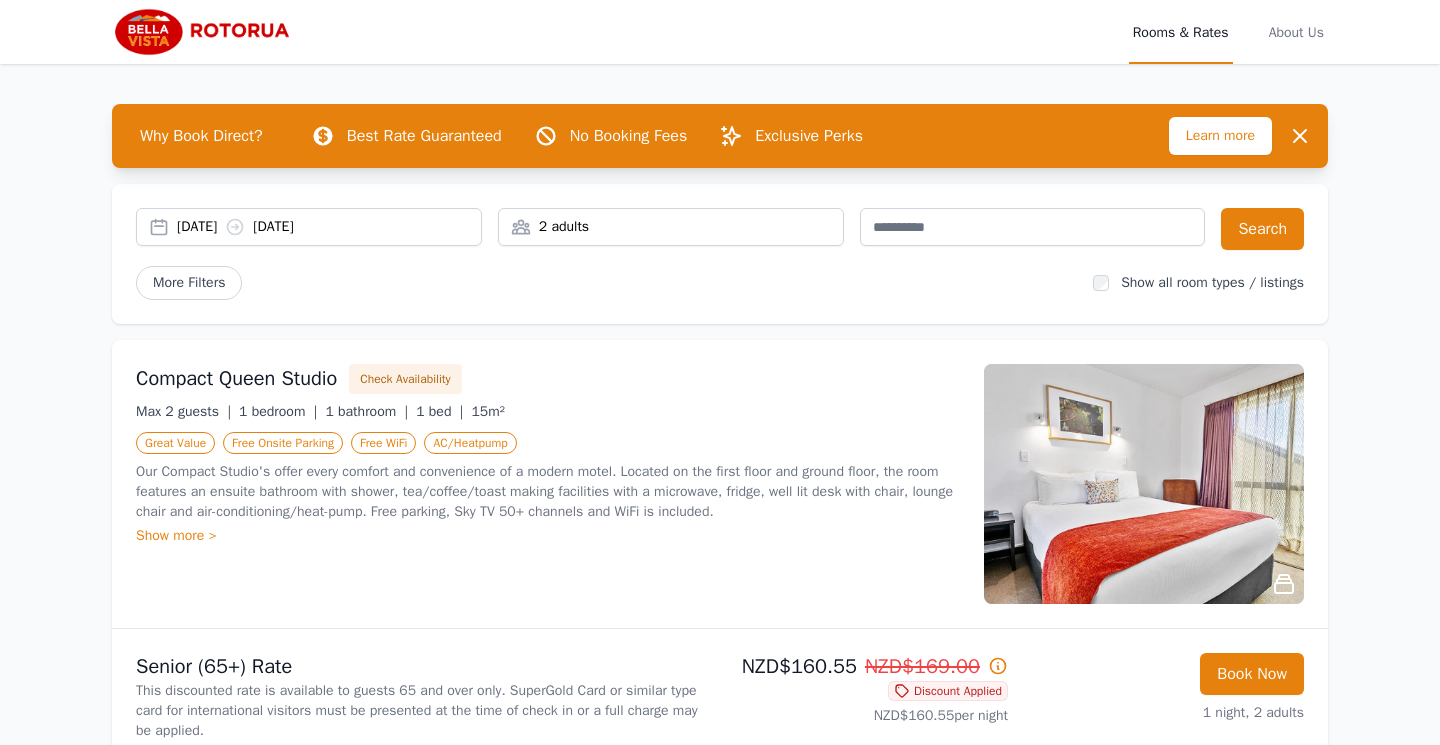 click on "[DATE] [DATE]" at bounding box center (329, 227) 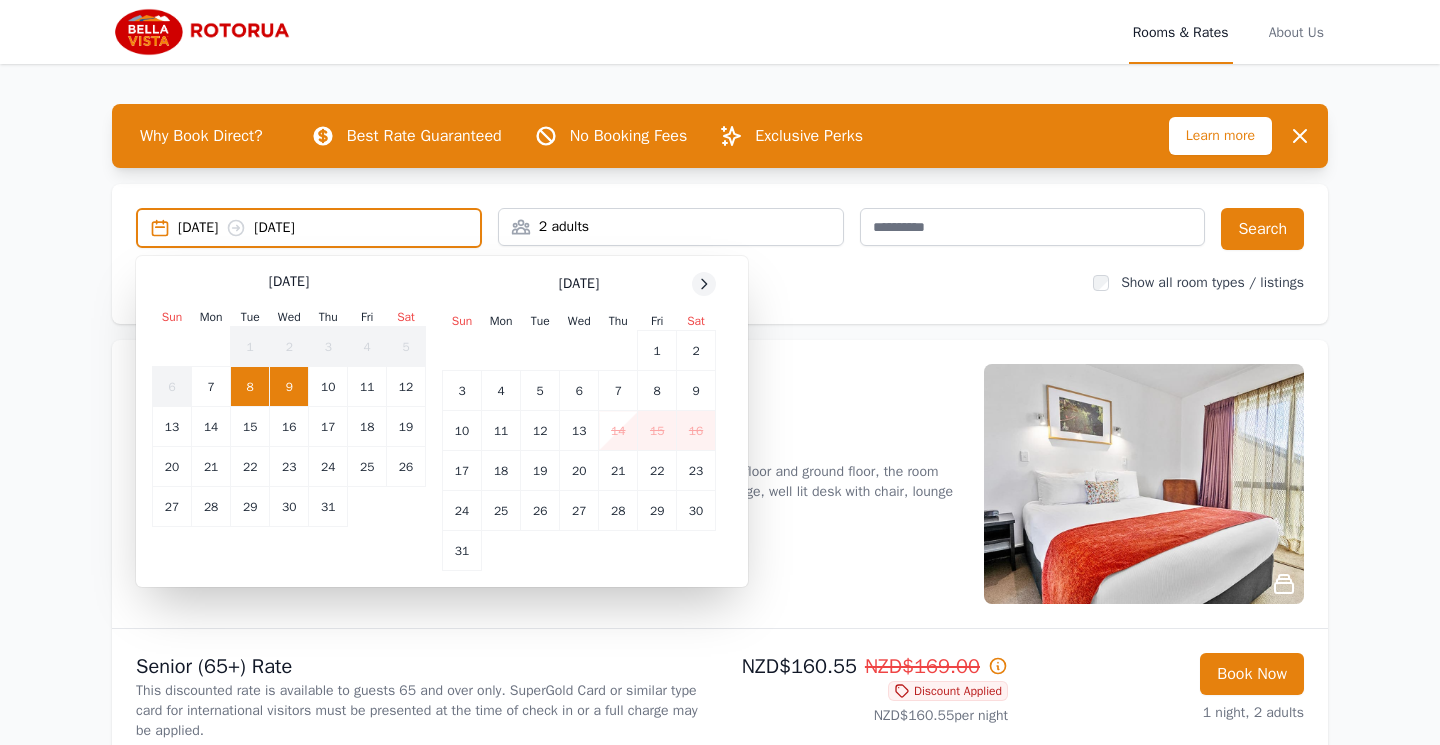 click 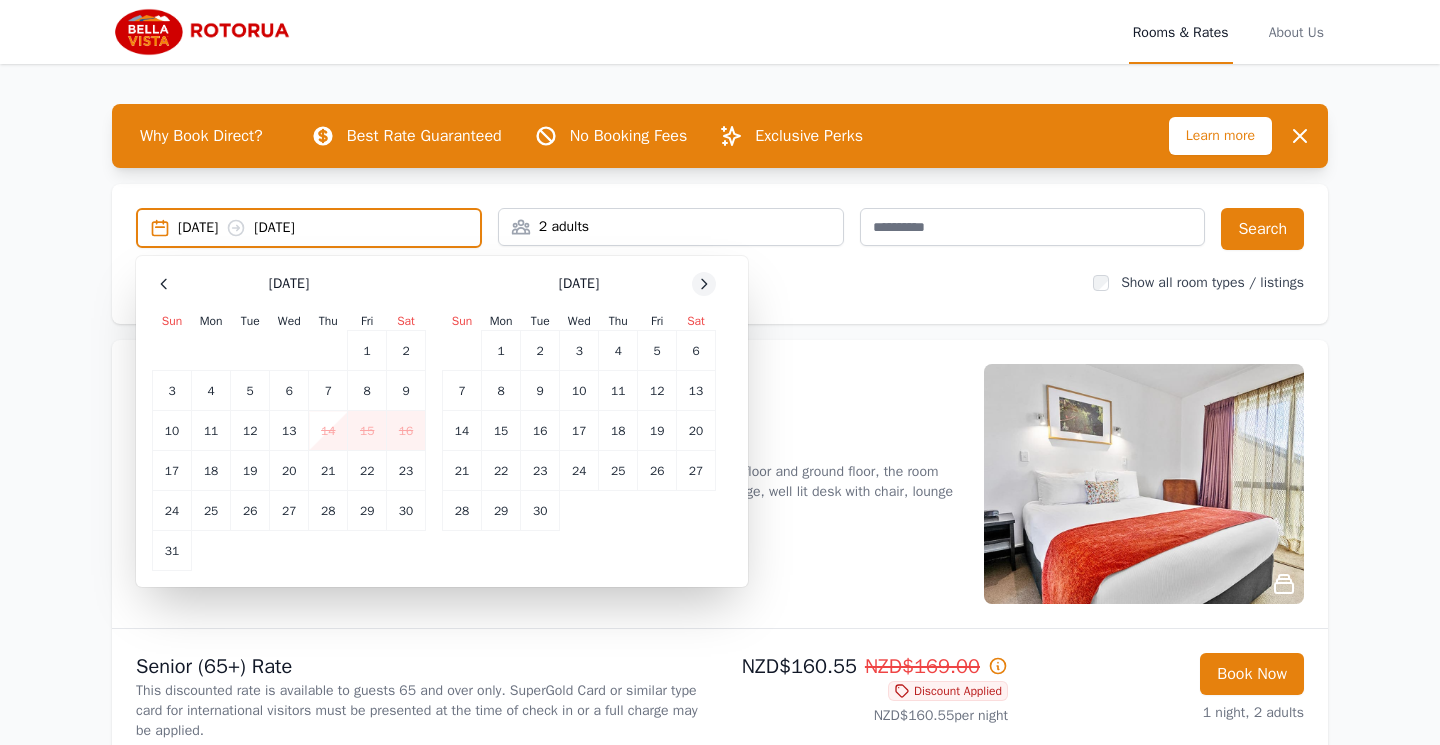 click 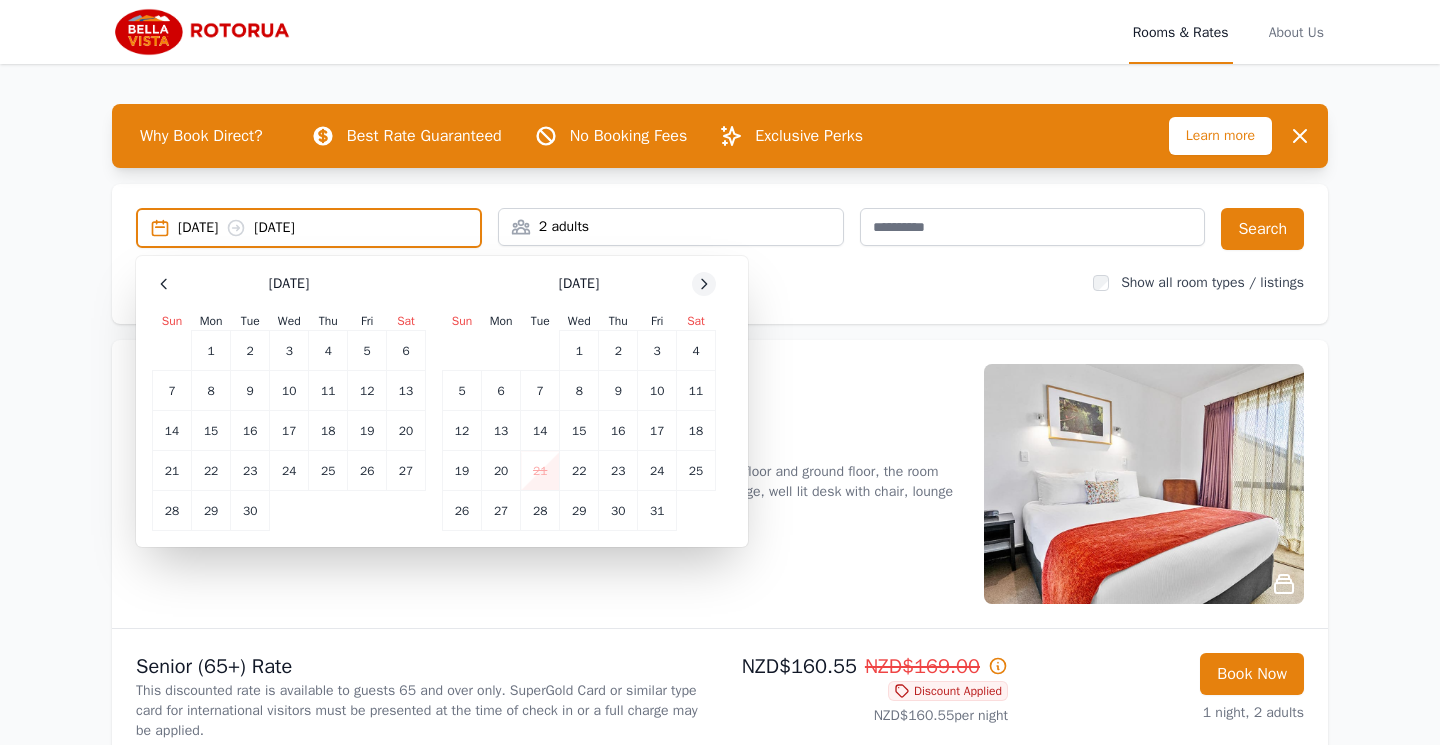 click 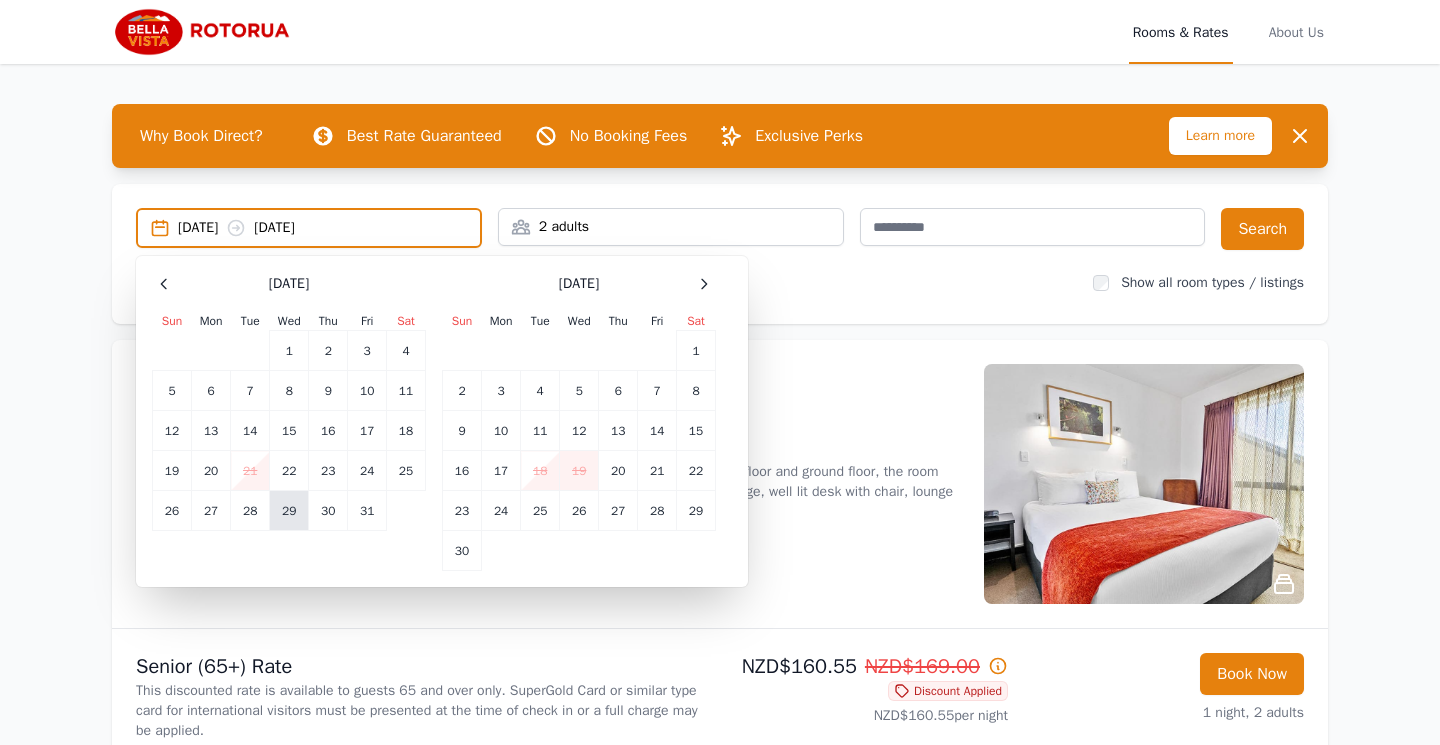 click on "29" at bounding box center (289, 511) 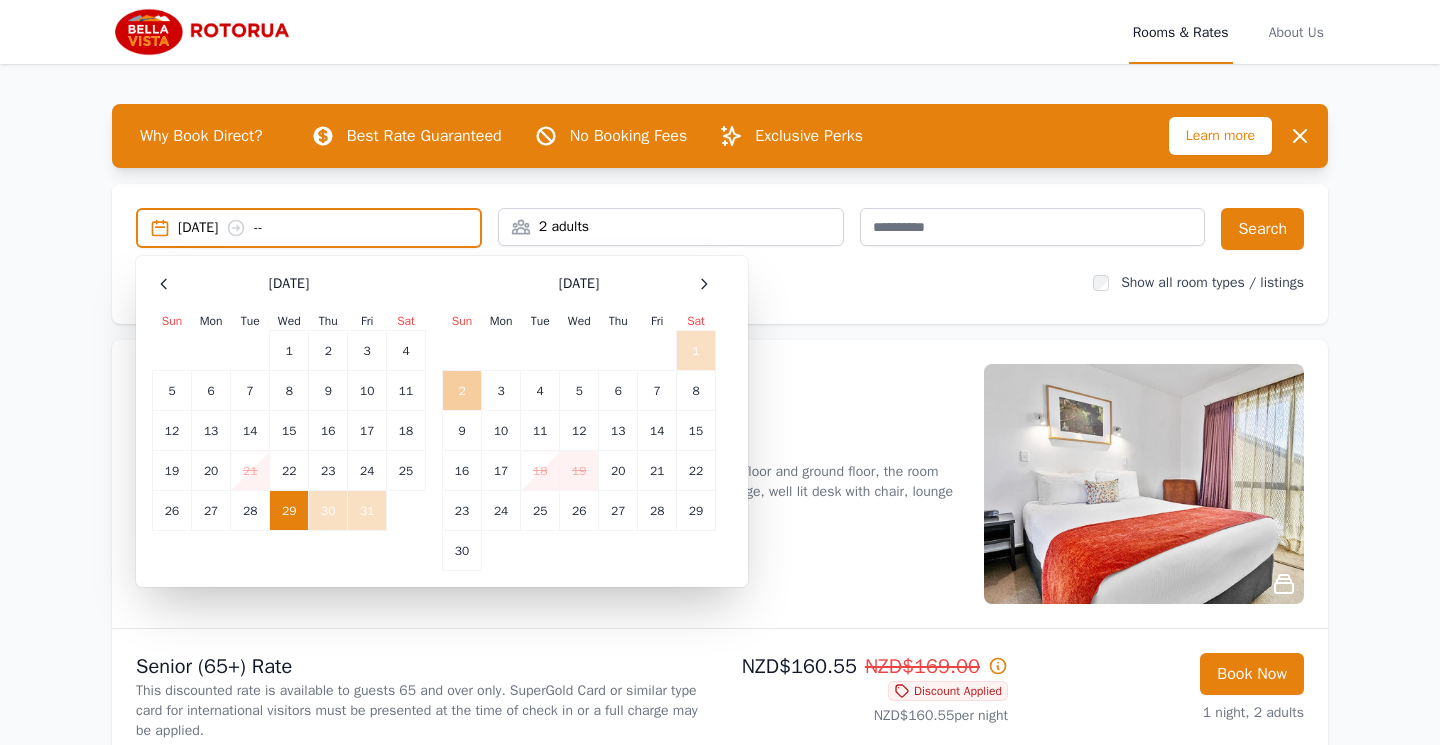 click on "2" at bounding box center (462, 391) 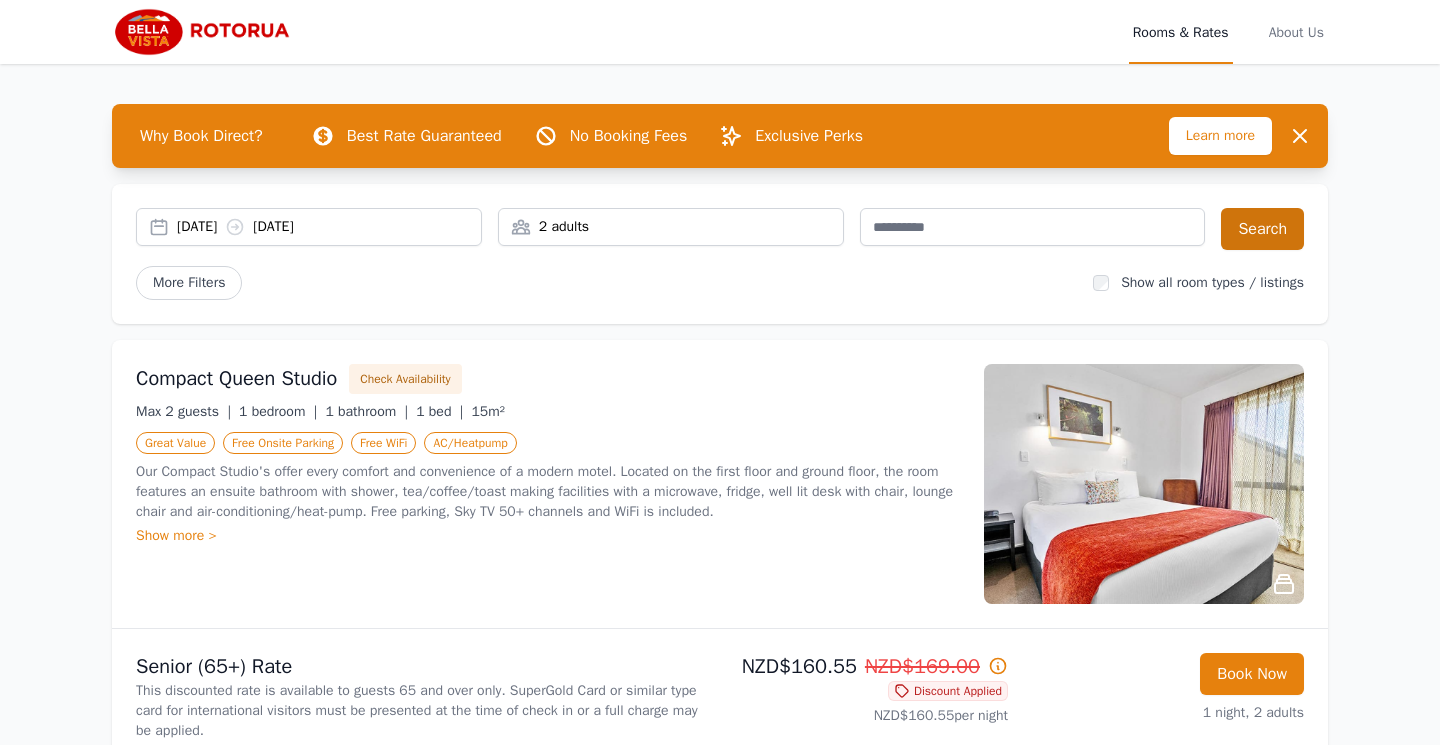 click on "Search" at bounding box center [1262, 229] 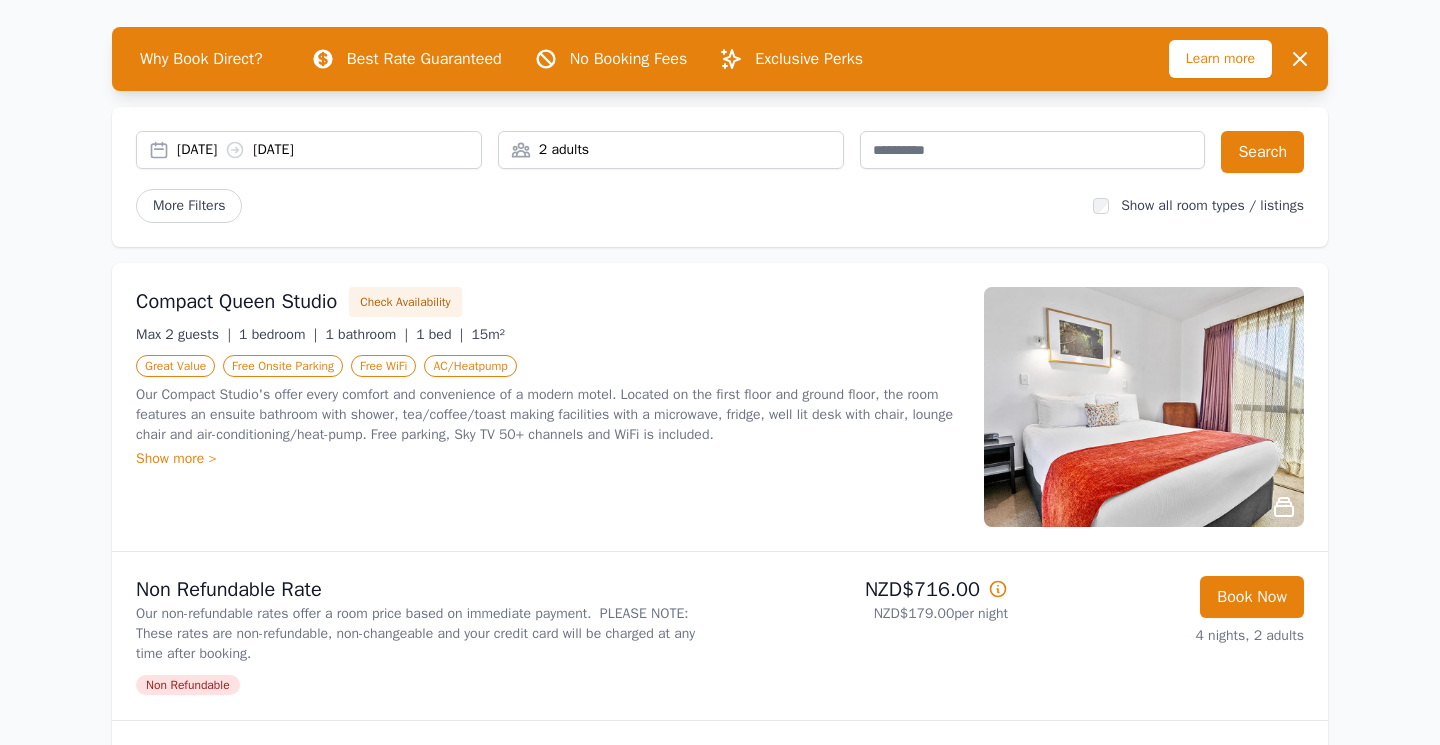 scroll, scrollTop: 85, scrollLeft: 0, axis: vertical 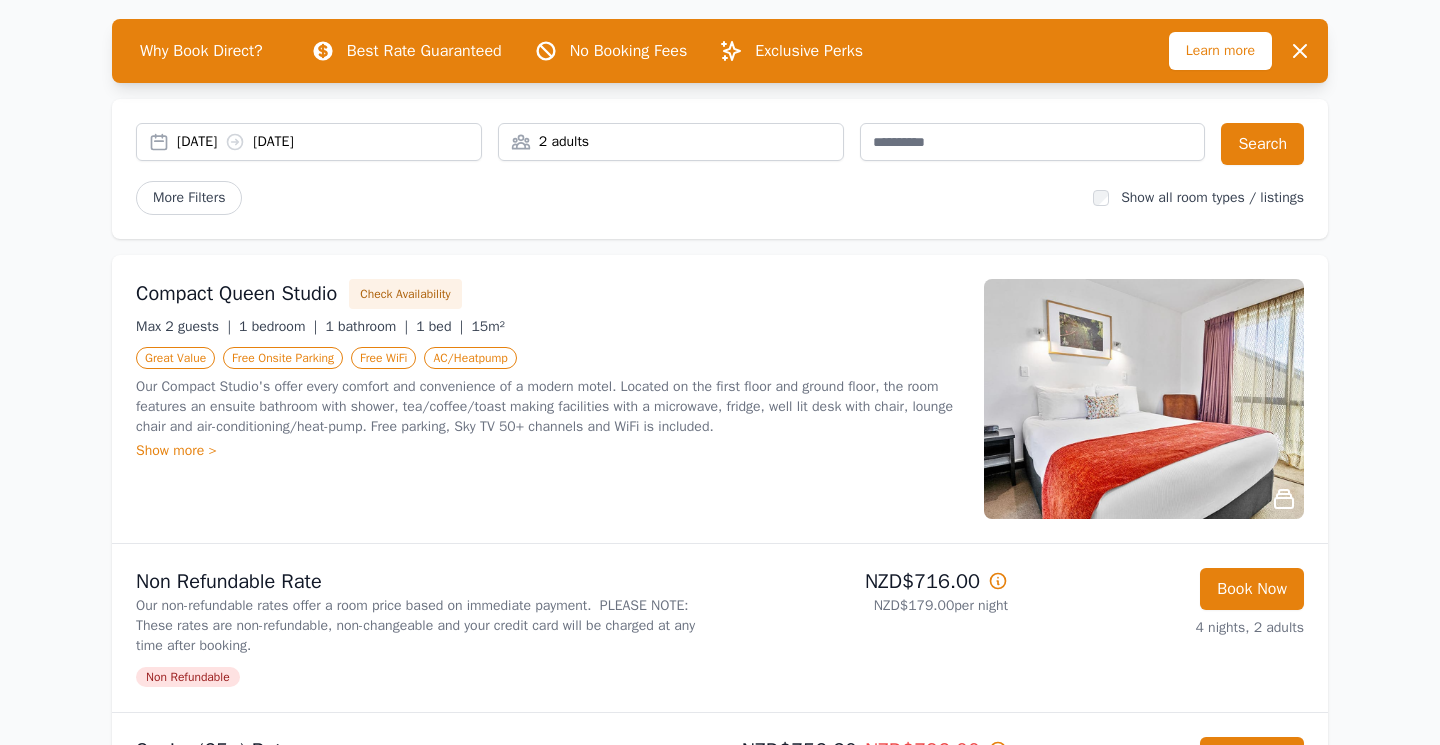 click 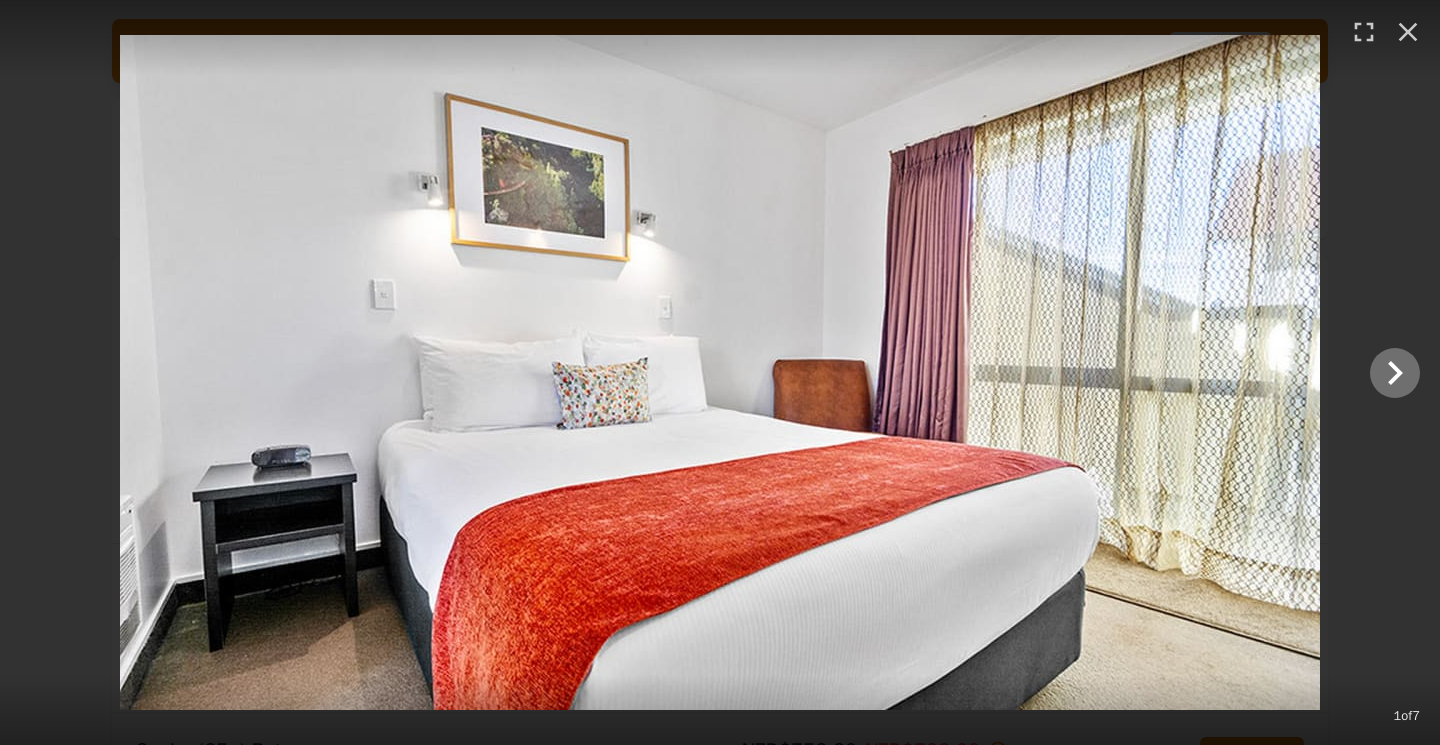 click 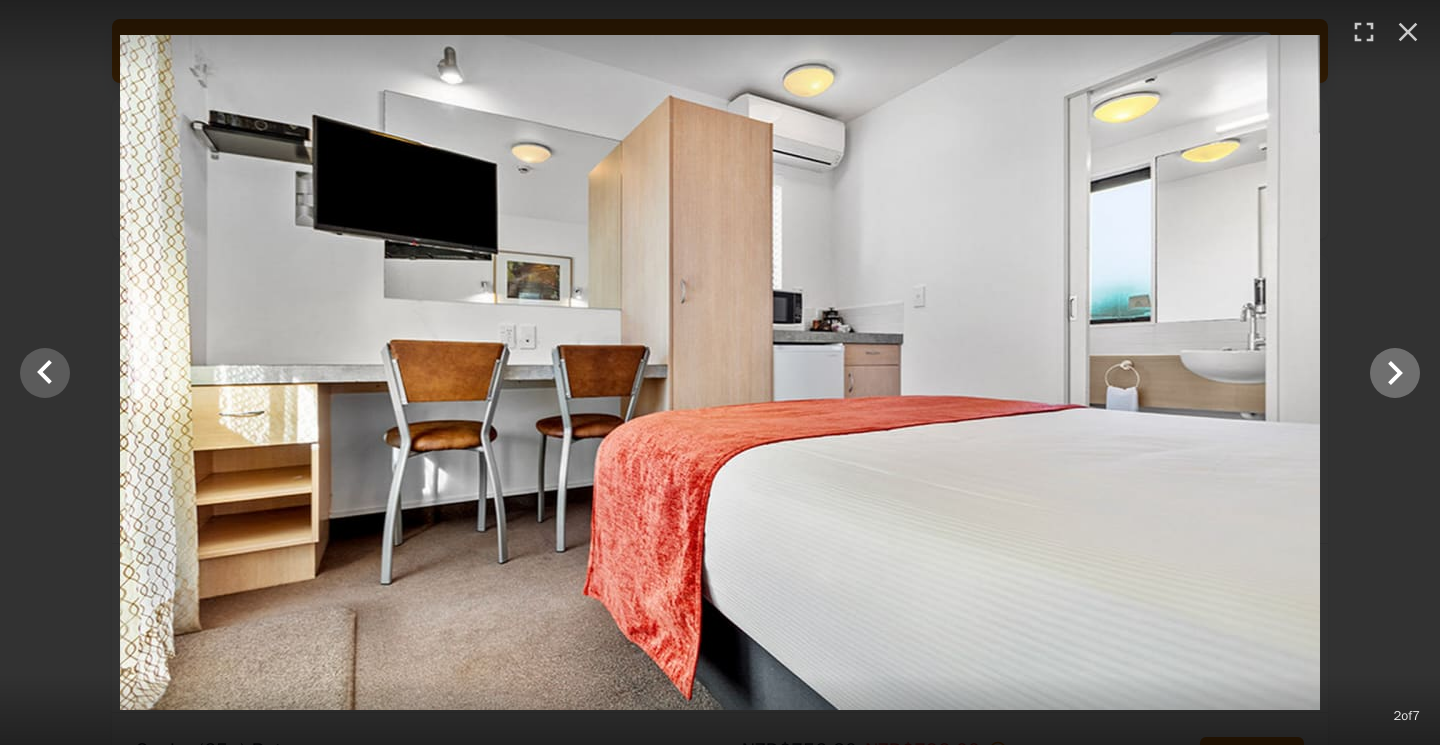 click 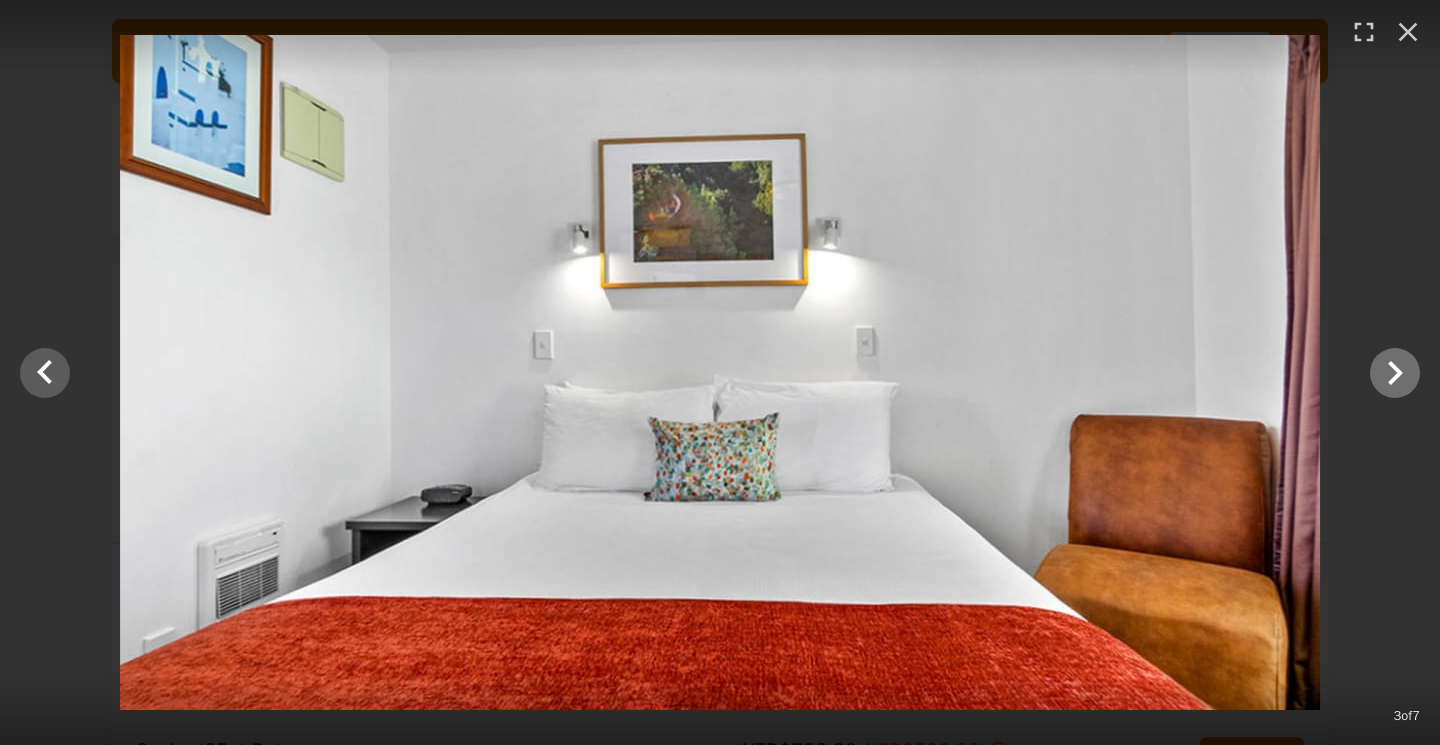 click 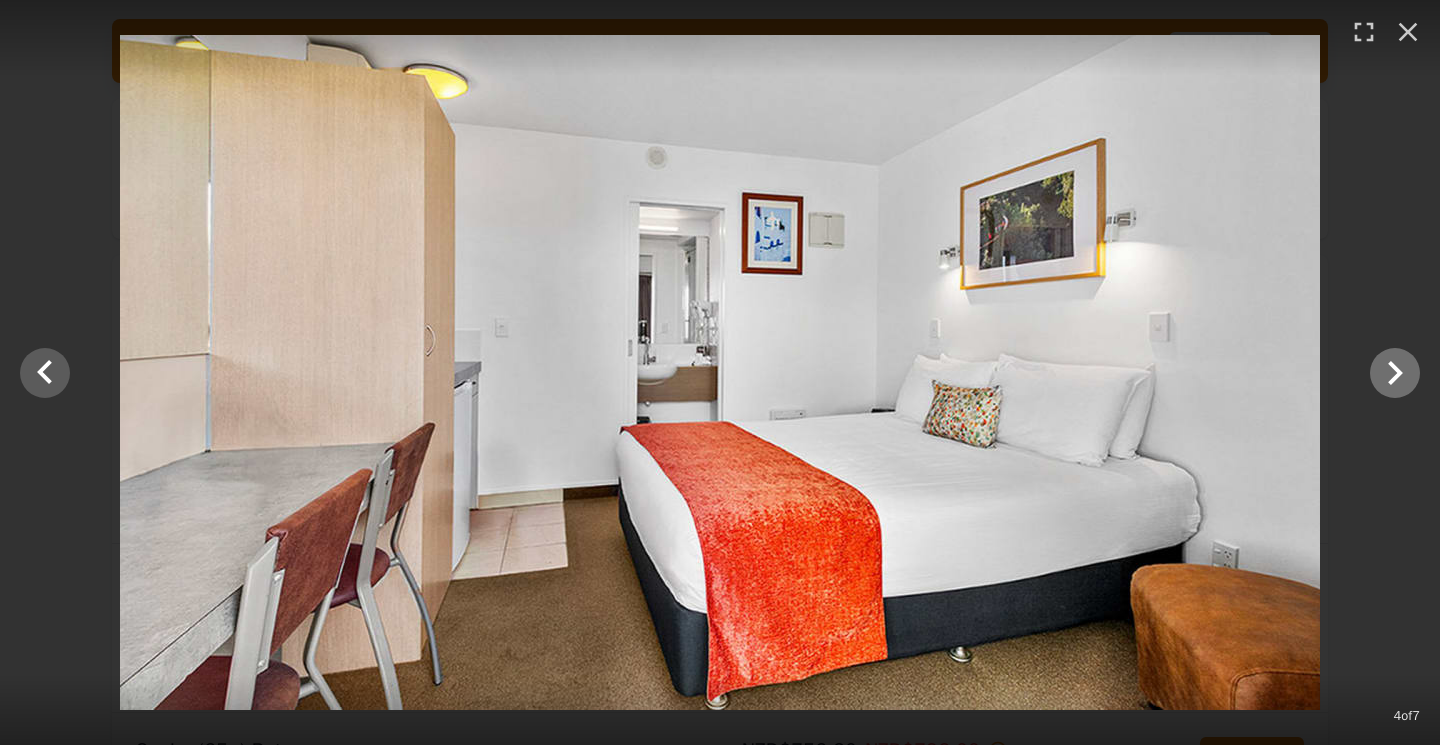 click 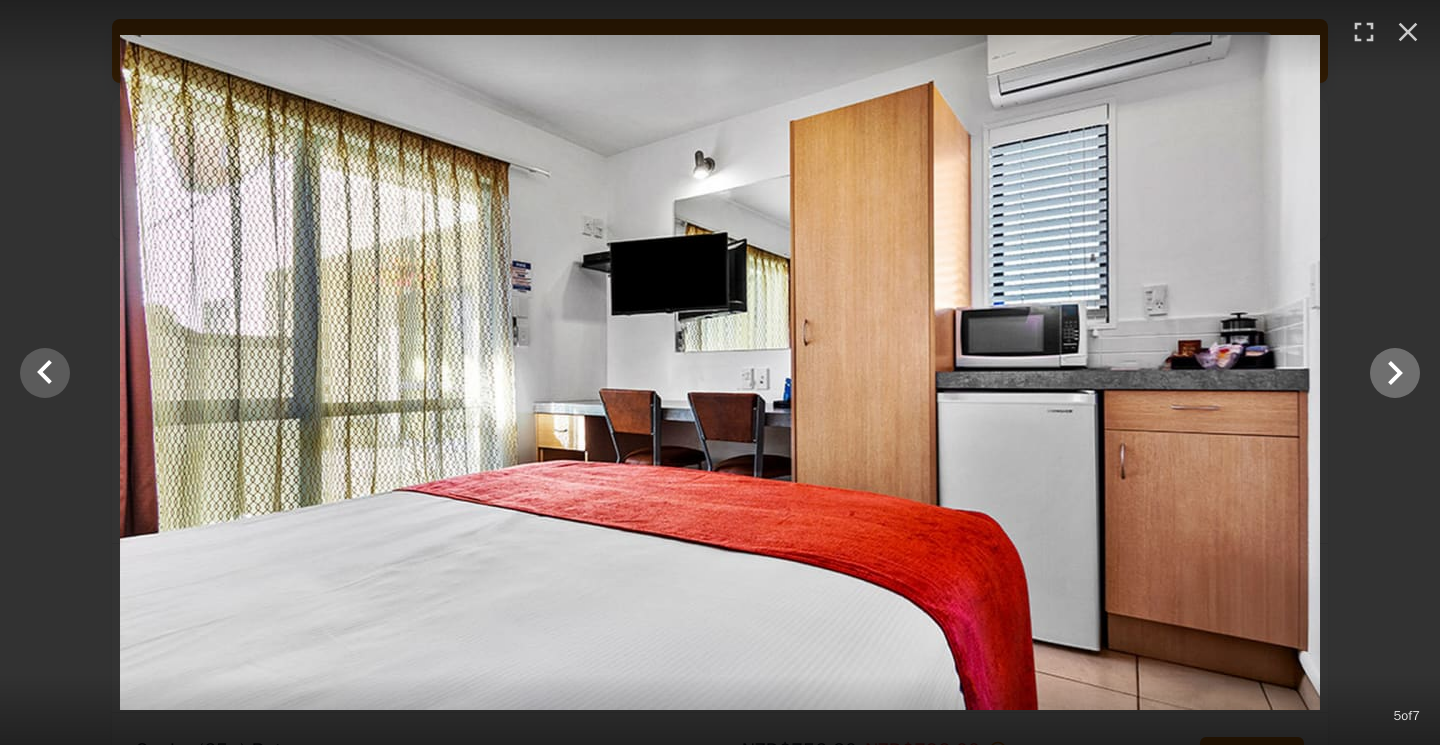 click 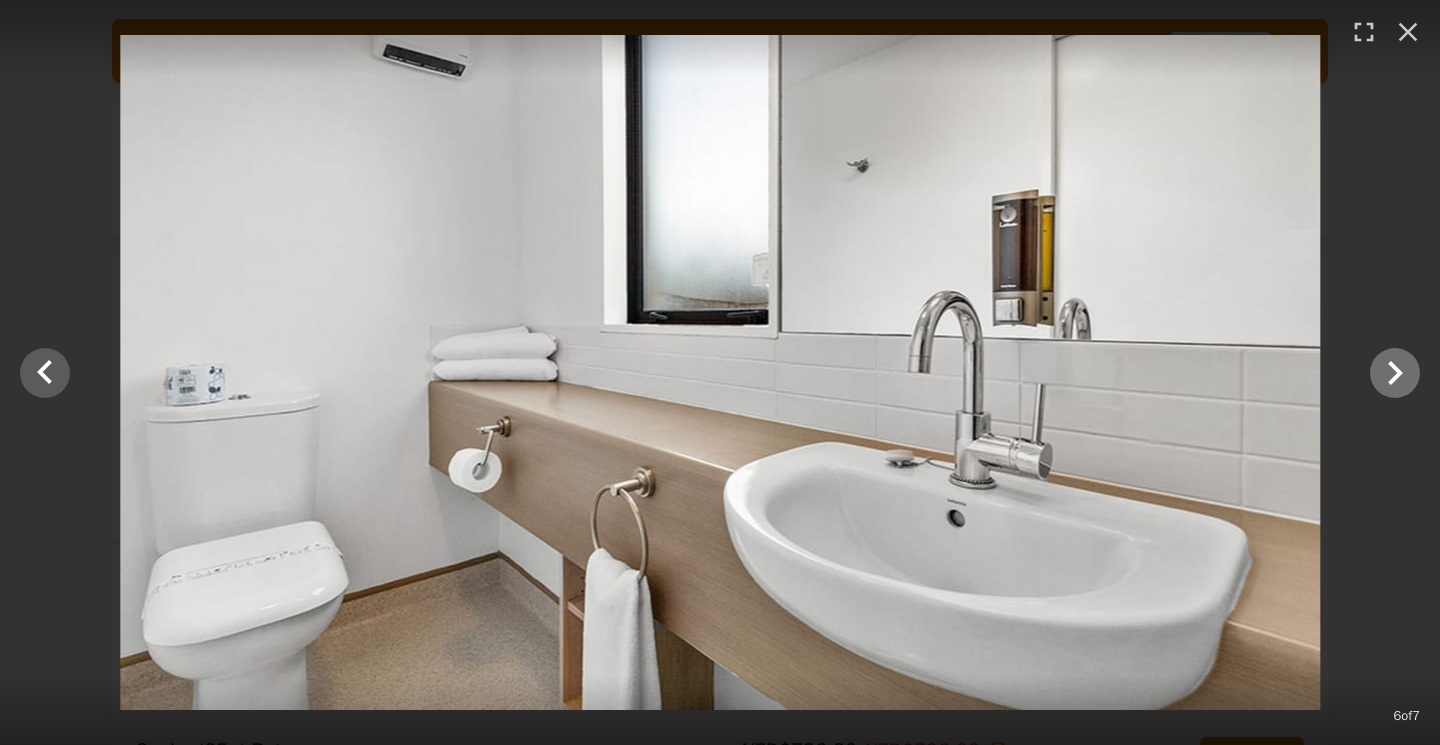 click 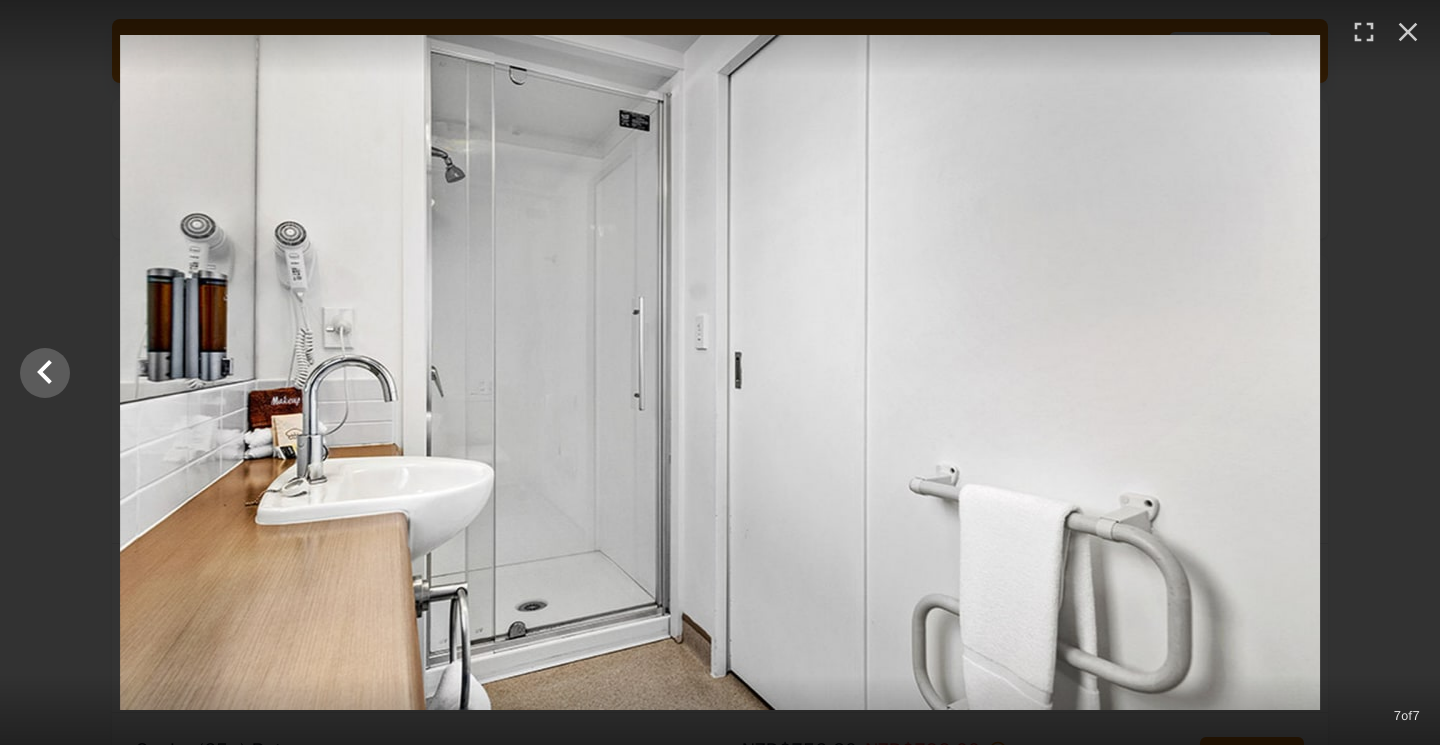 click at bounding box center (720, 372) 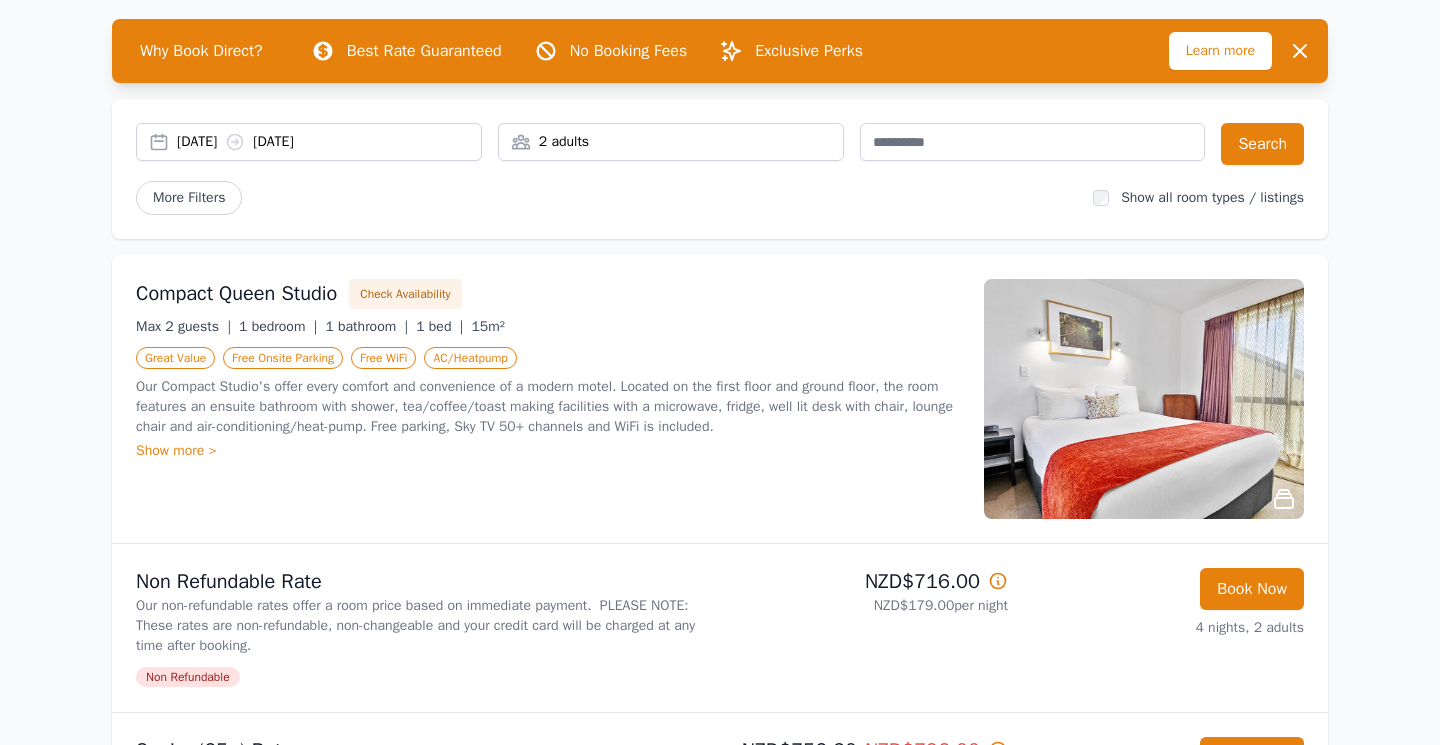 click on "Show more >" at bounding box center (548, 451) 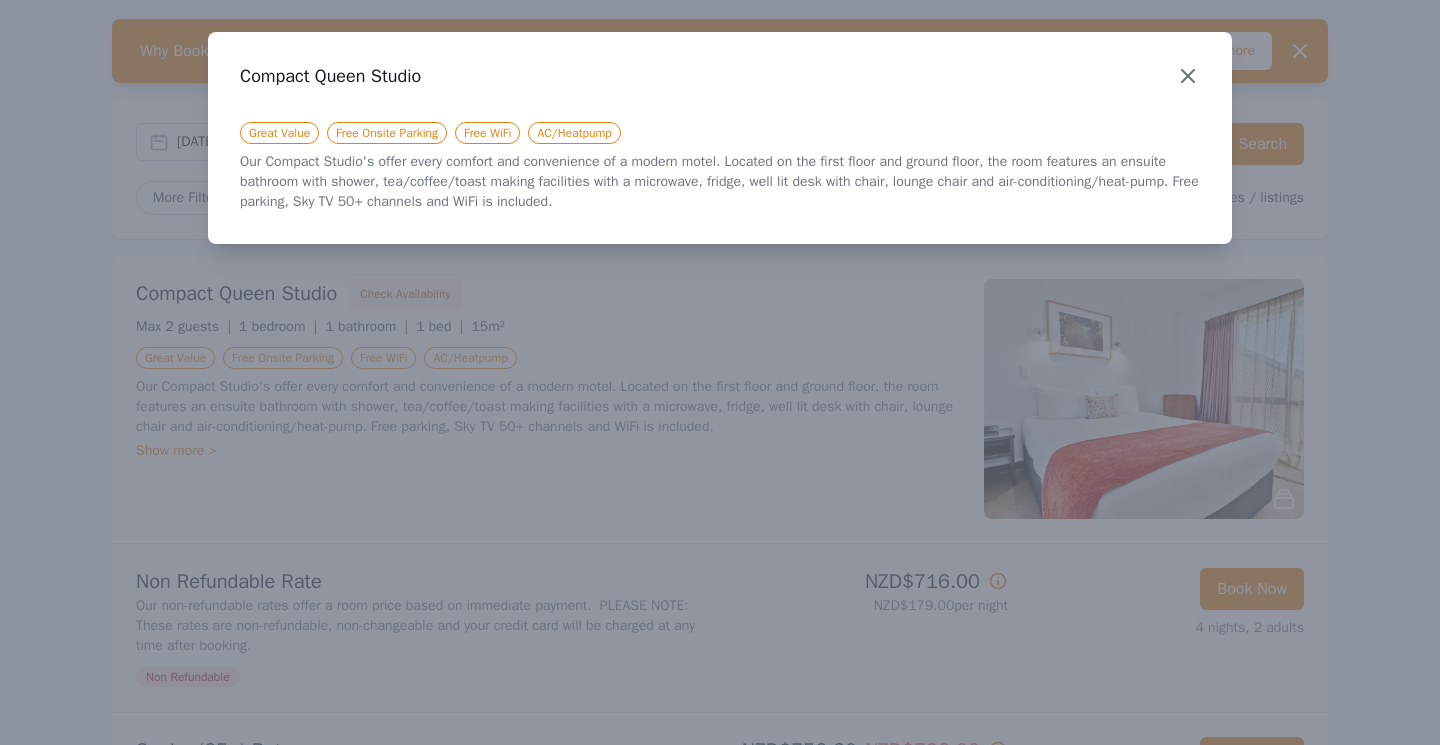 click 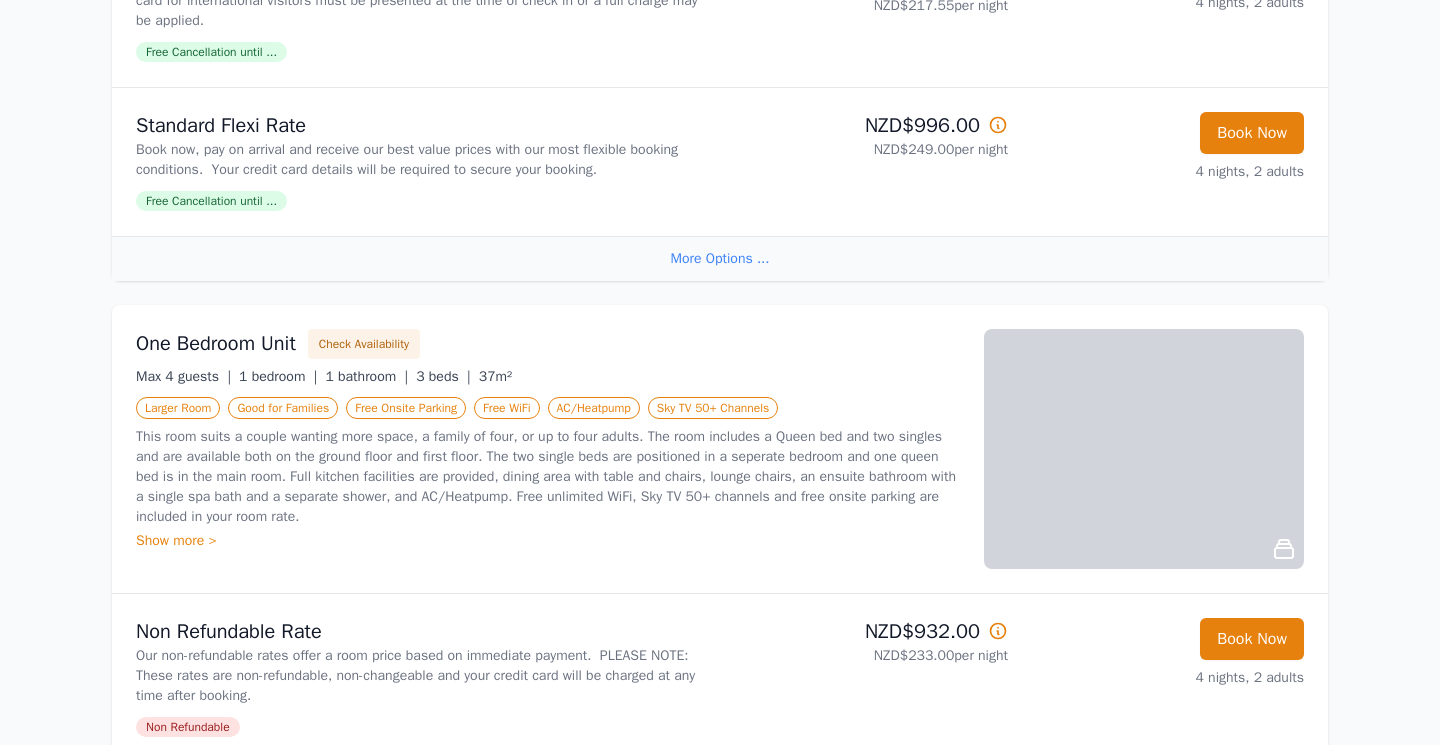 scroll, scrollTop: 3412, scrollLeft: 0, axis: vertical 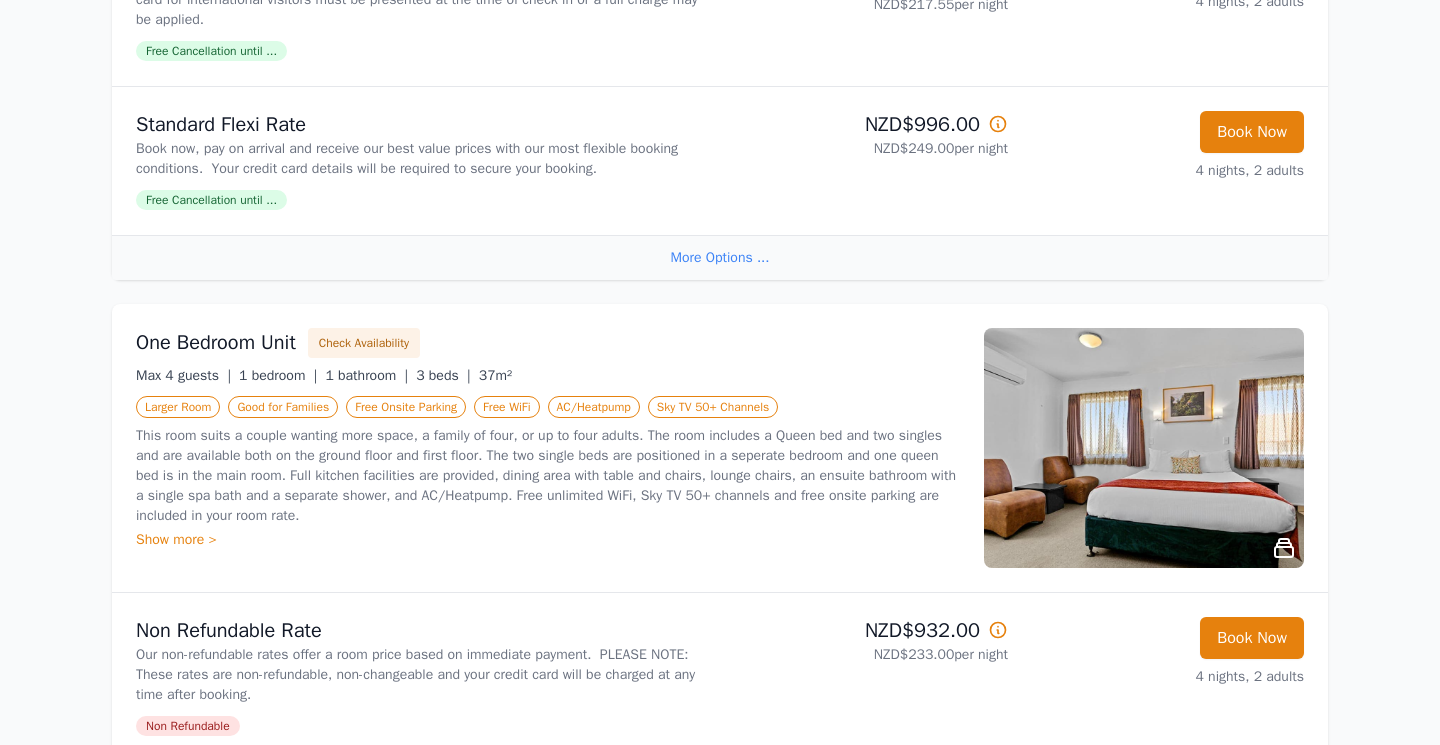 click 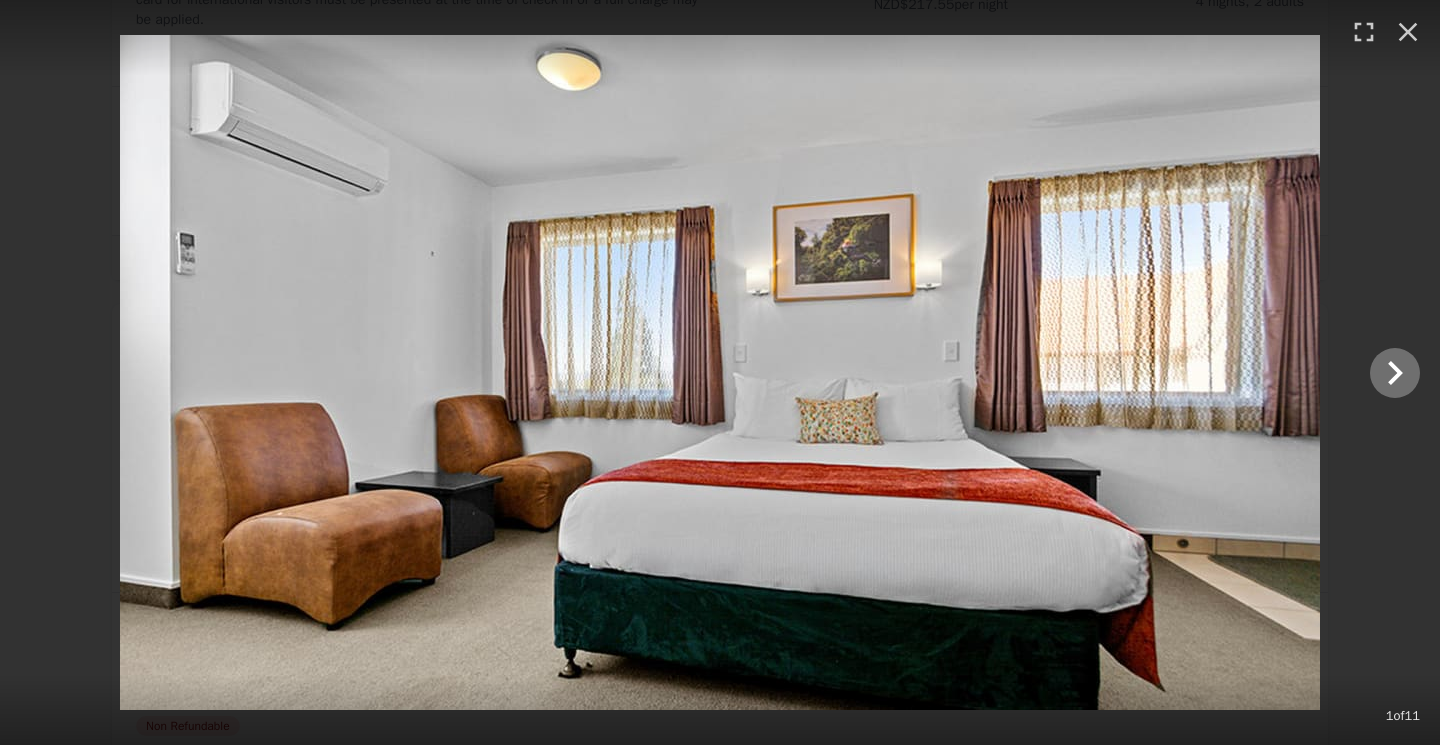 click 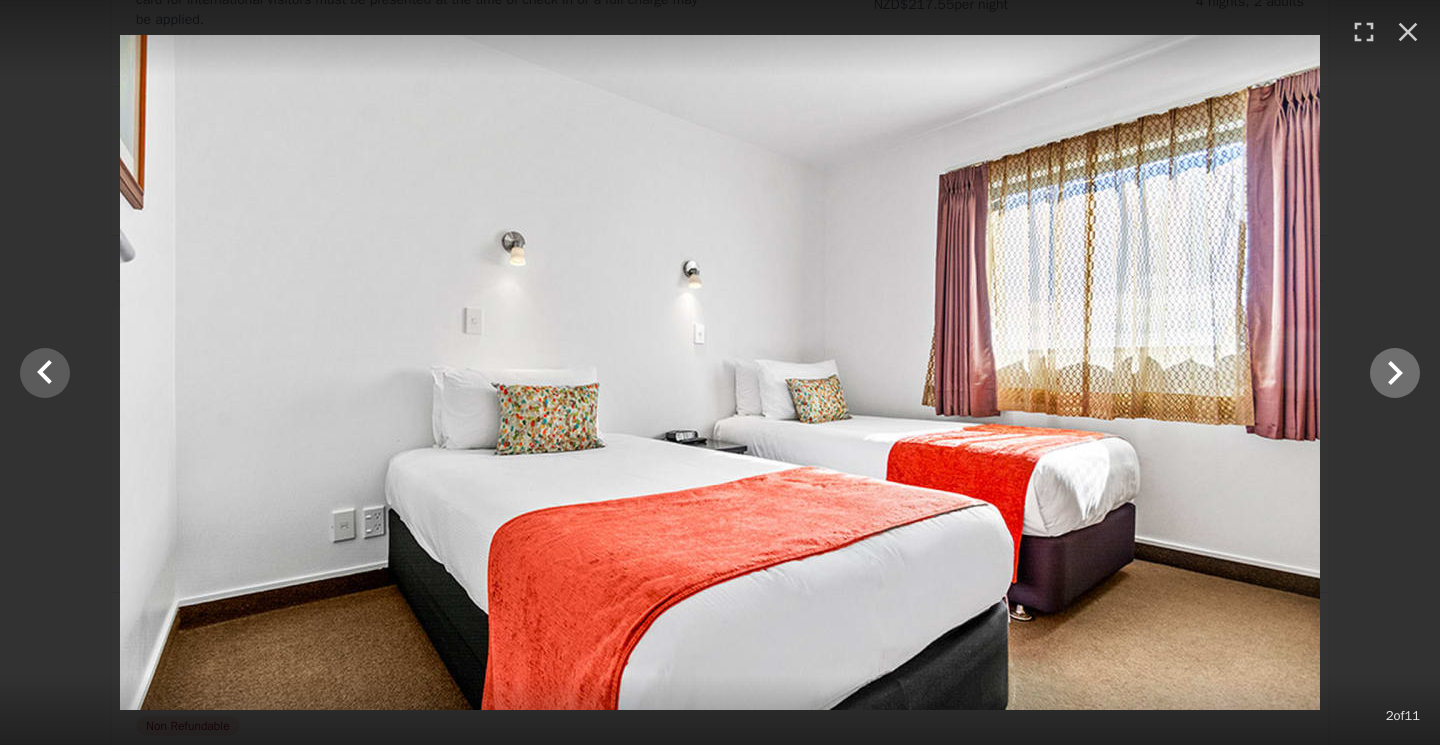 click 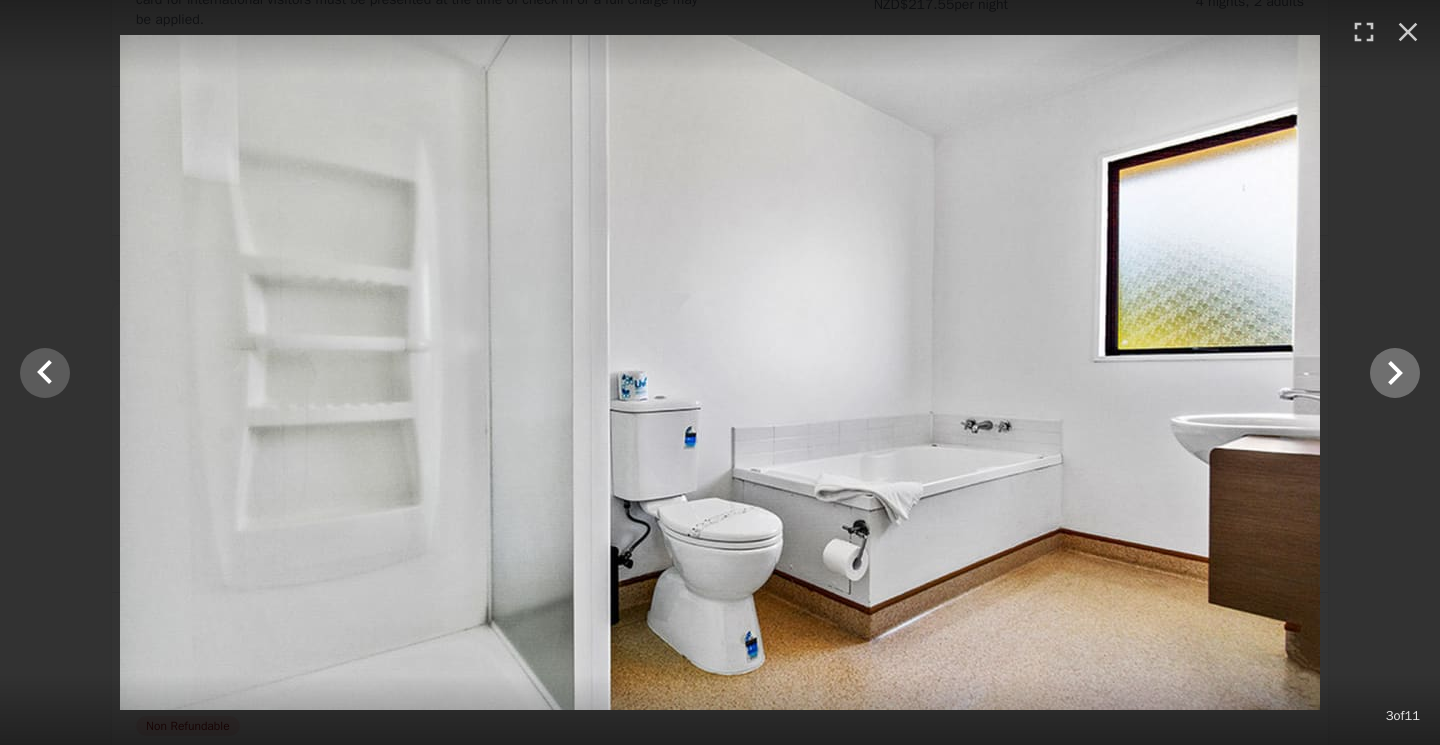 click 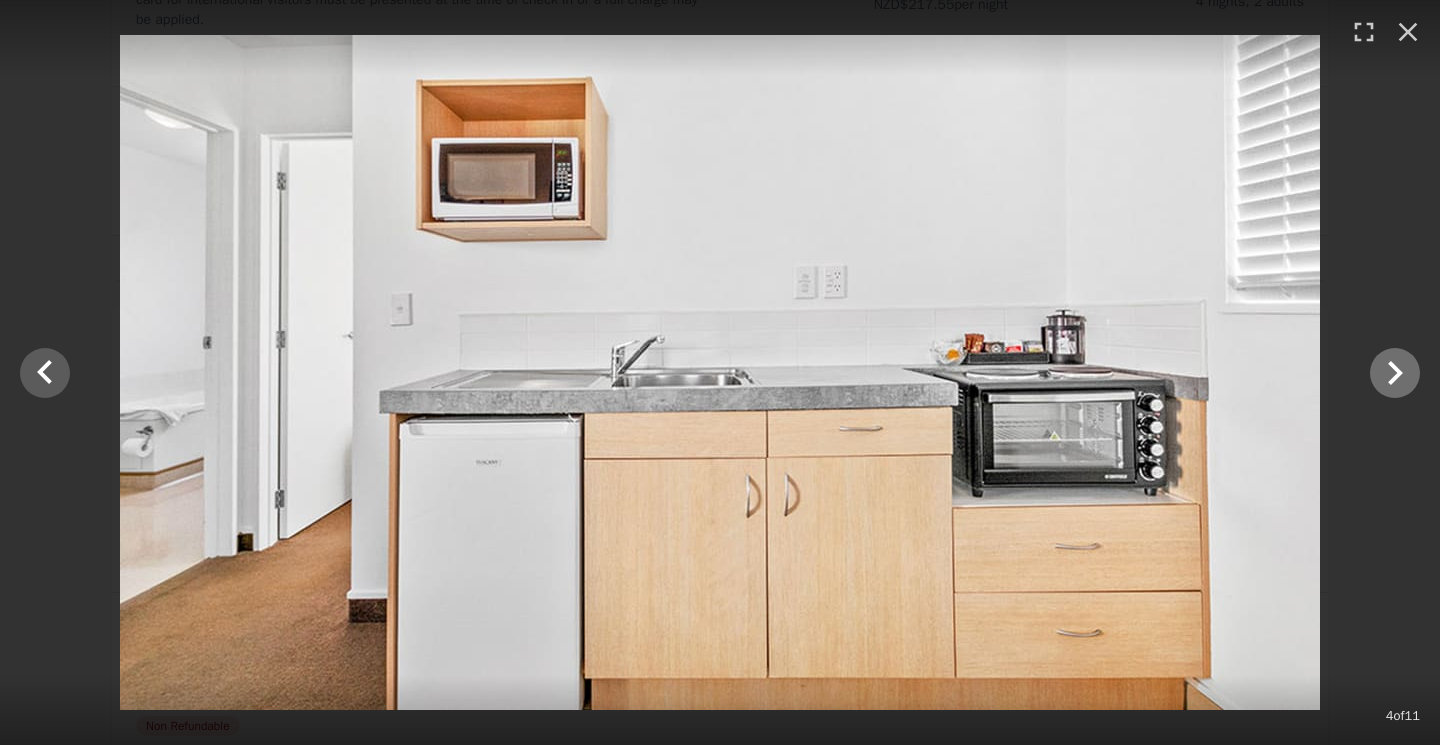 click 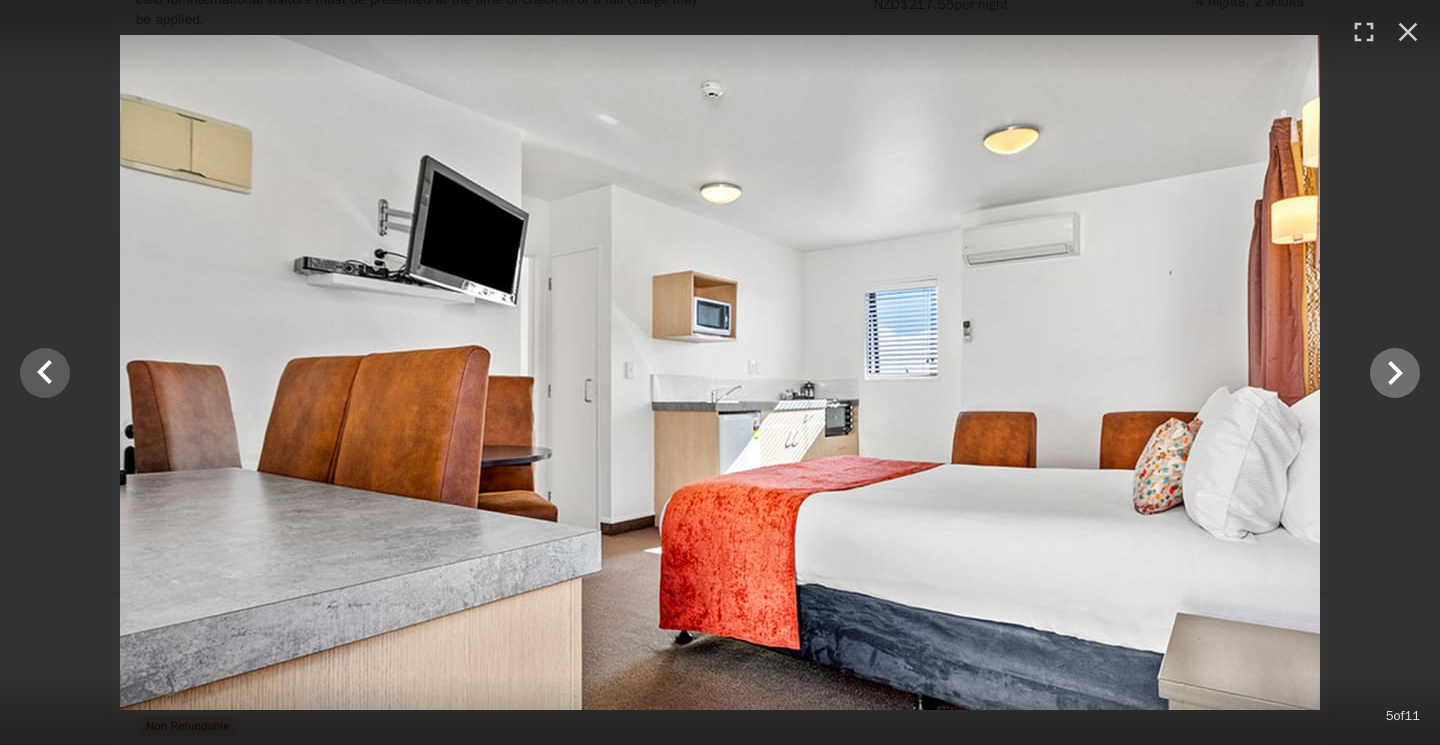 click 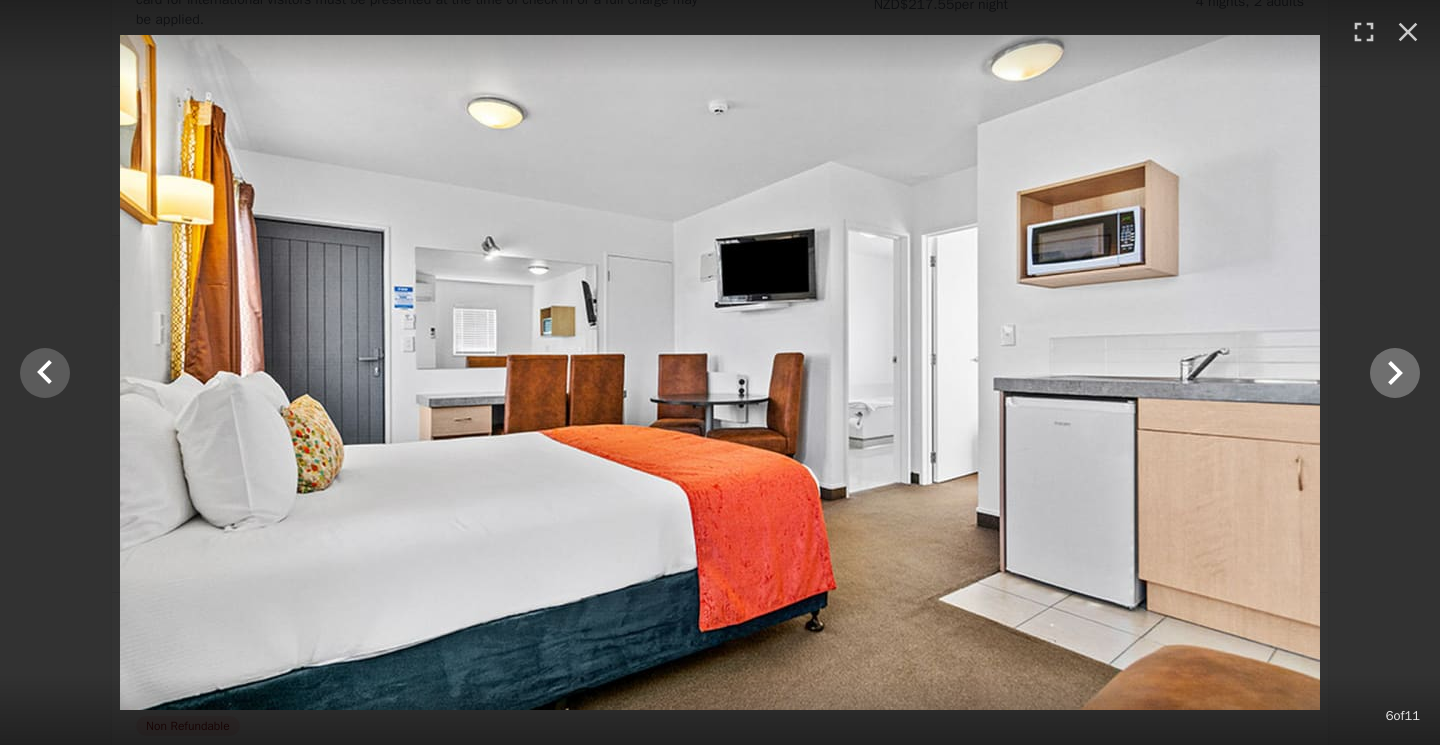 click 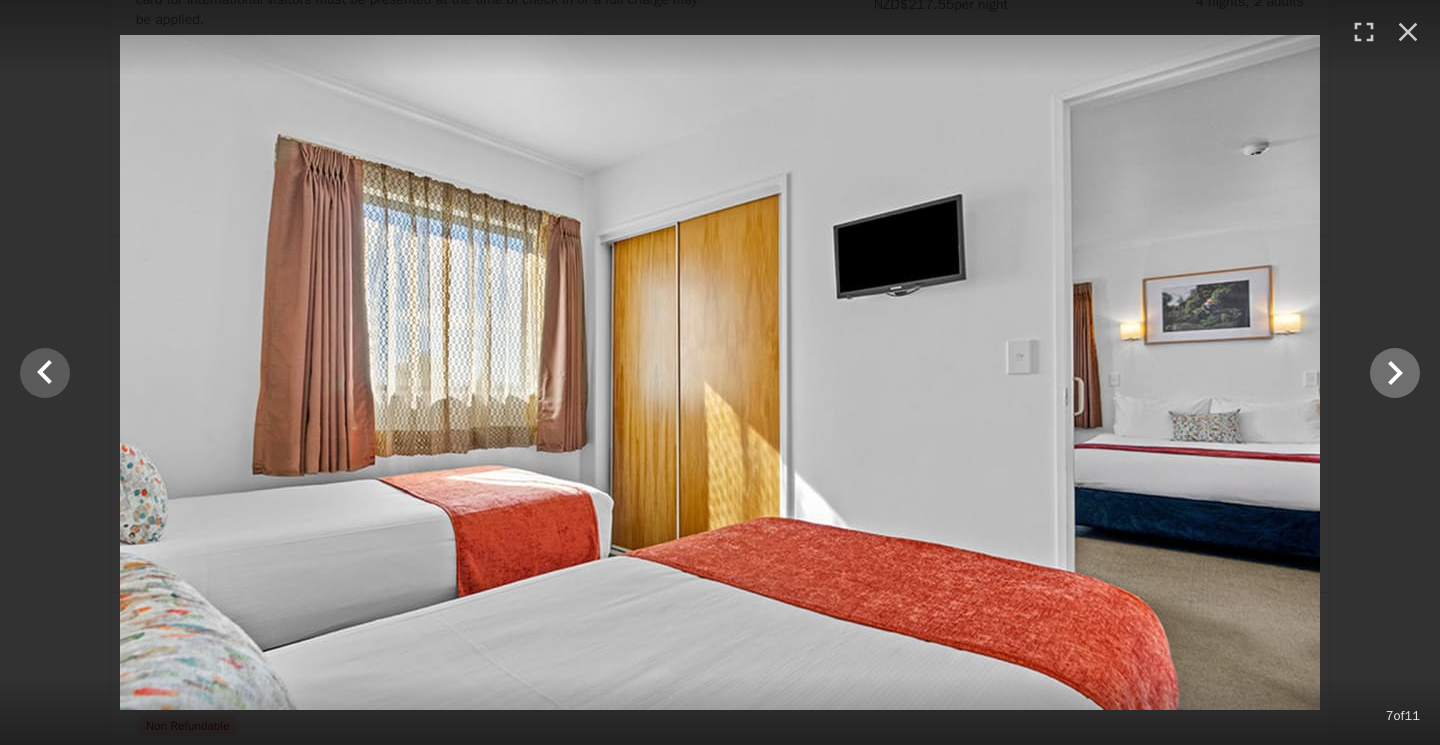 click 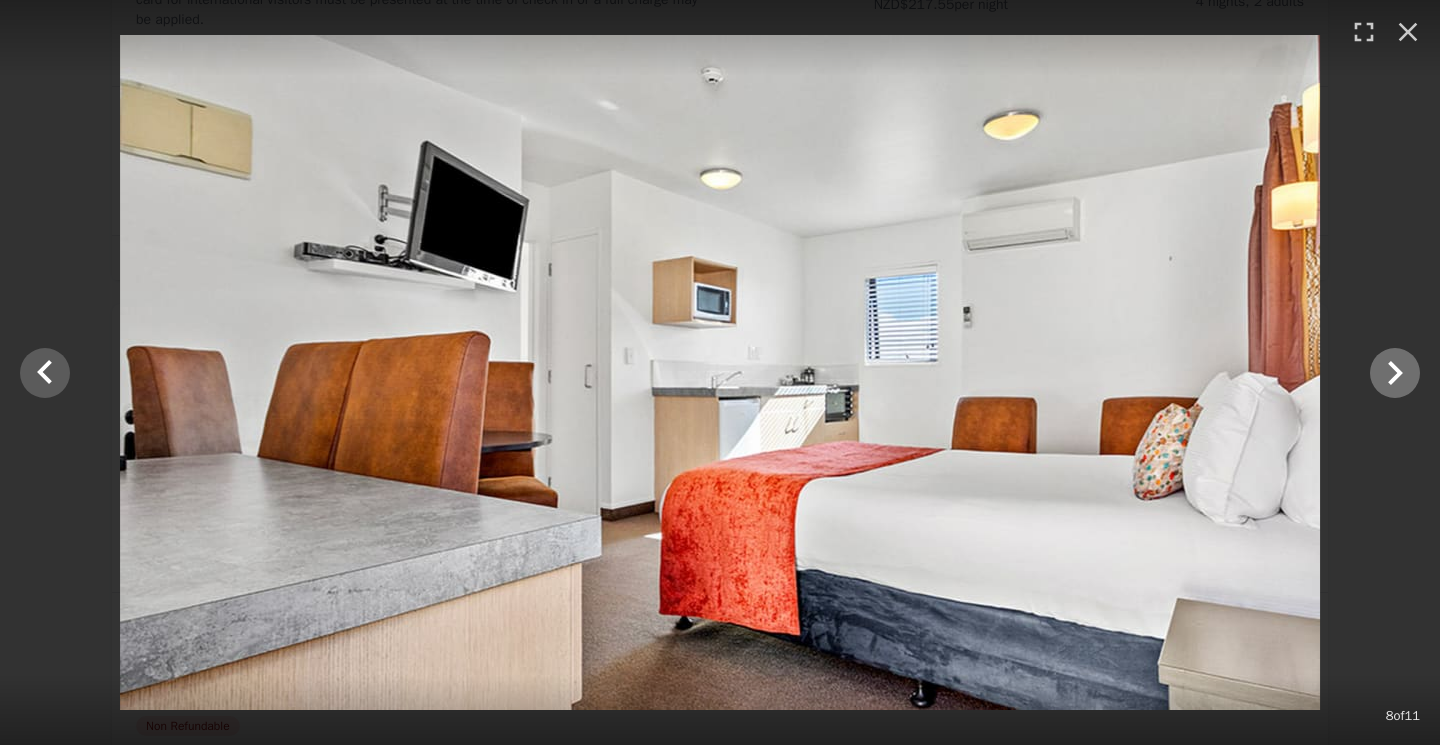 click 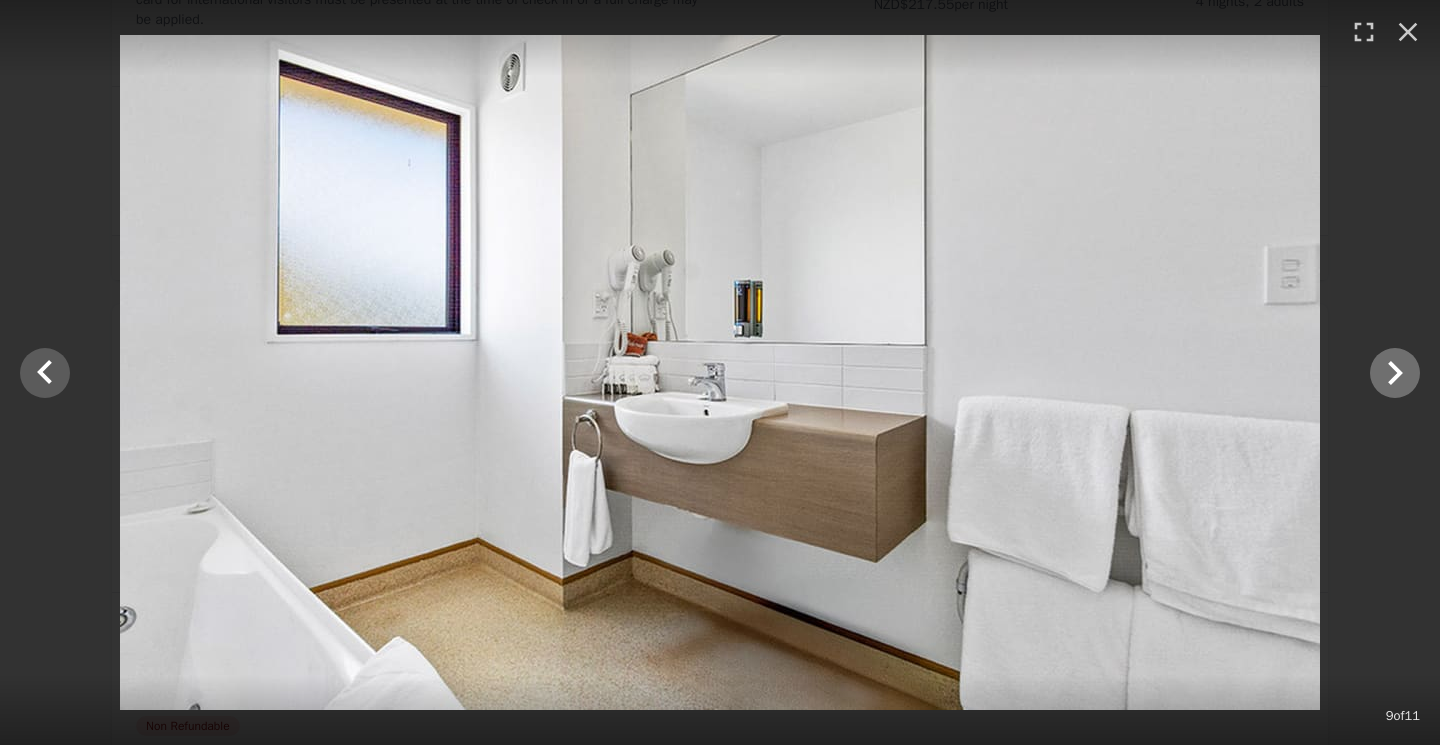 click 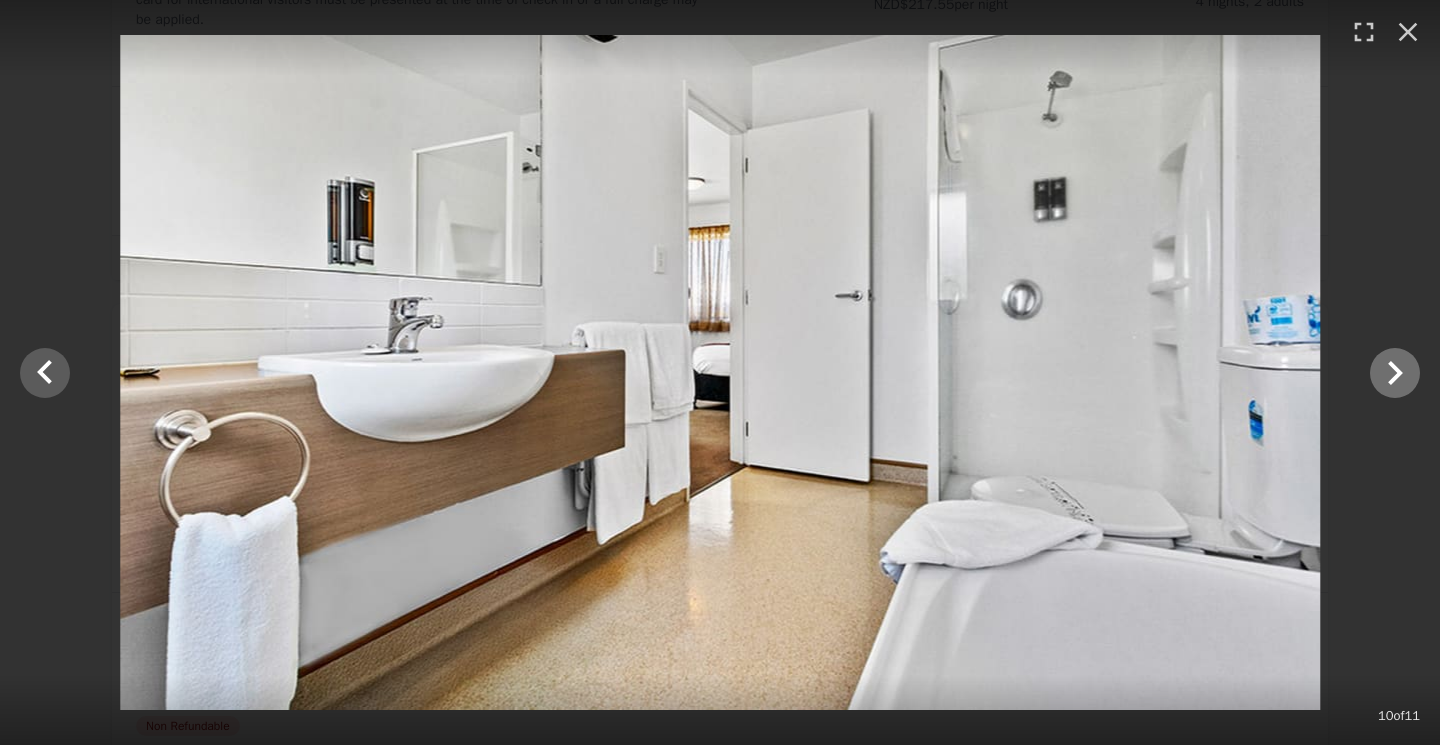 click 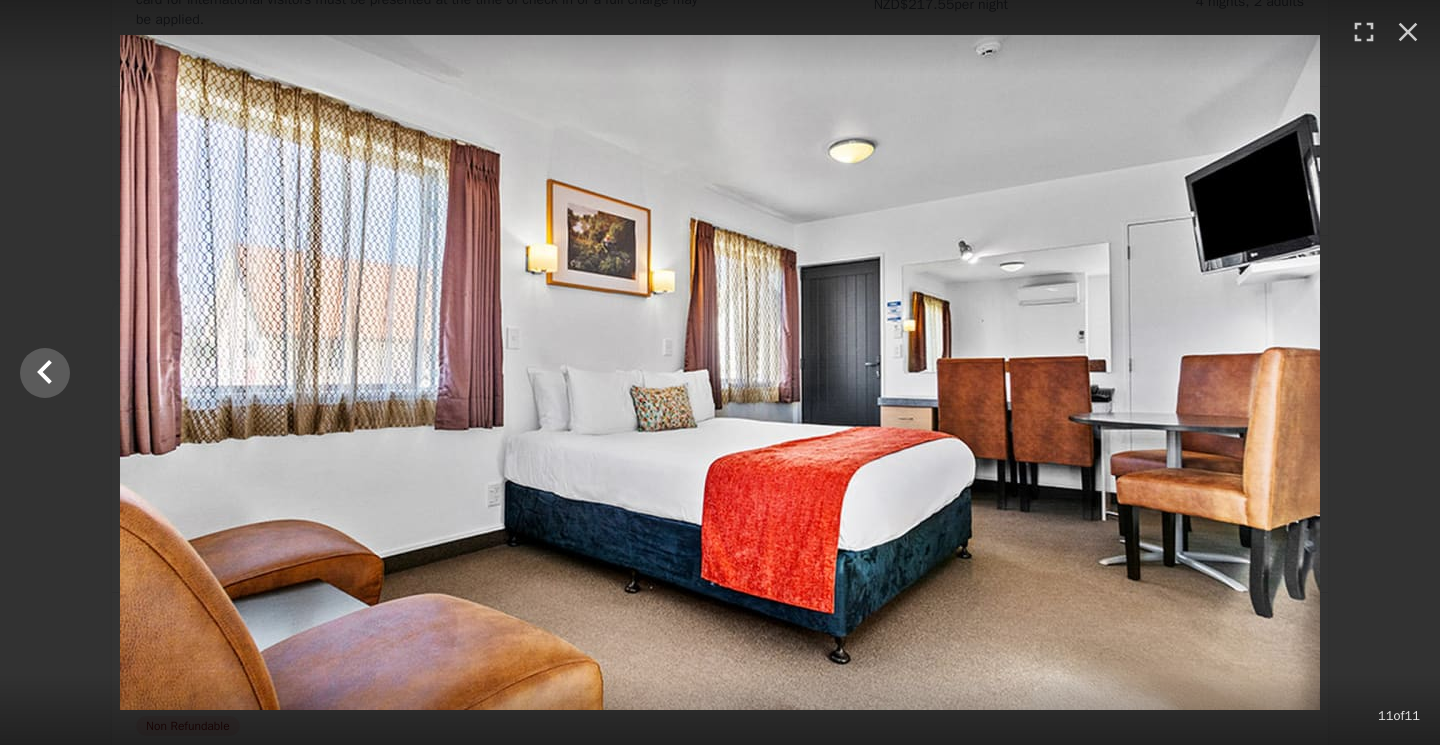click at bounding box center (720, 372) 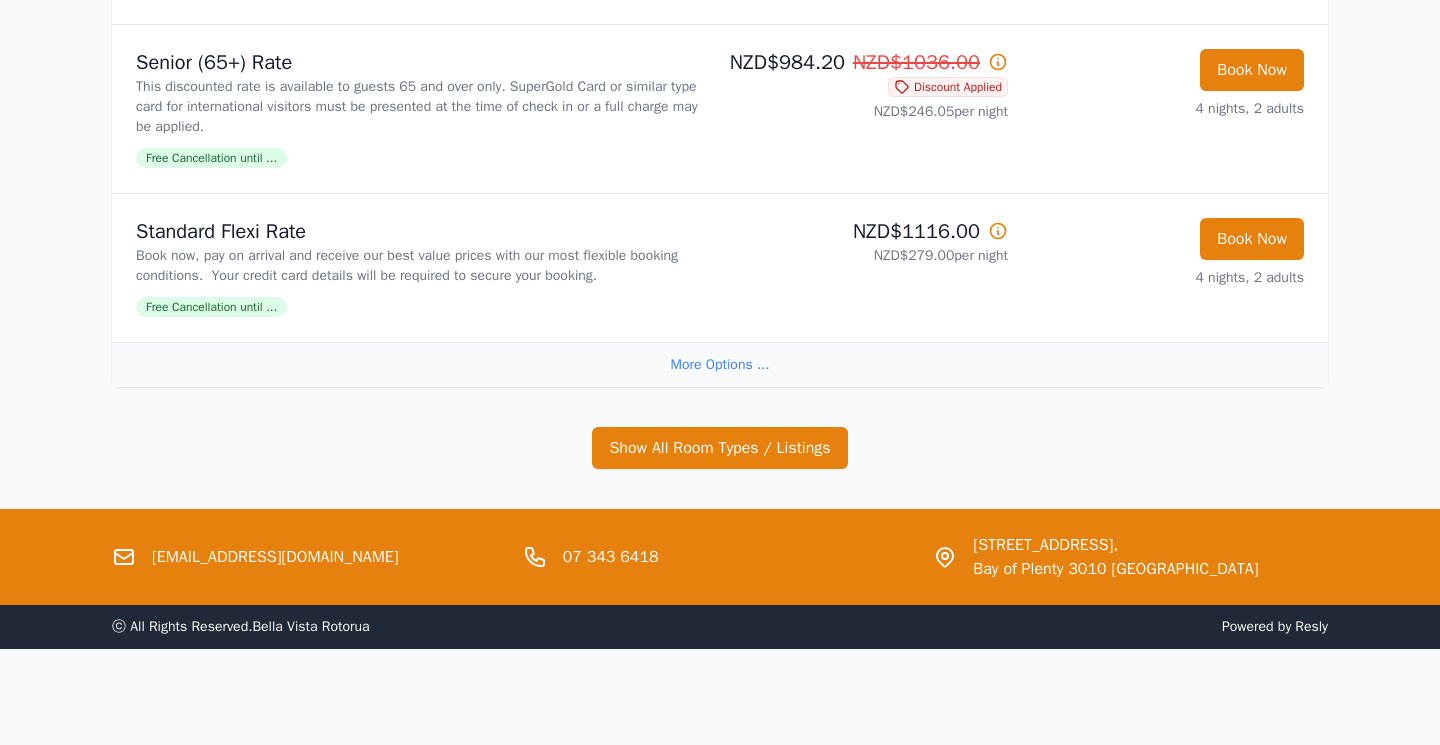 scroll, scrollTop: 4149, scrollLeft: 0, axis: vertical 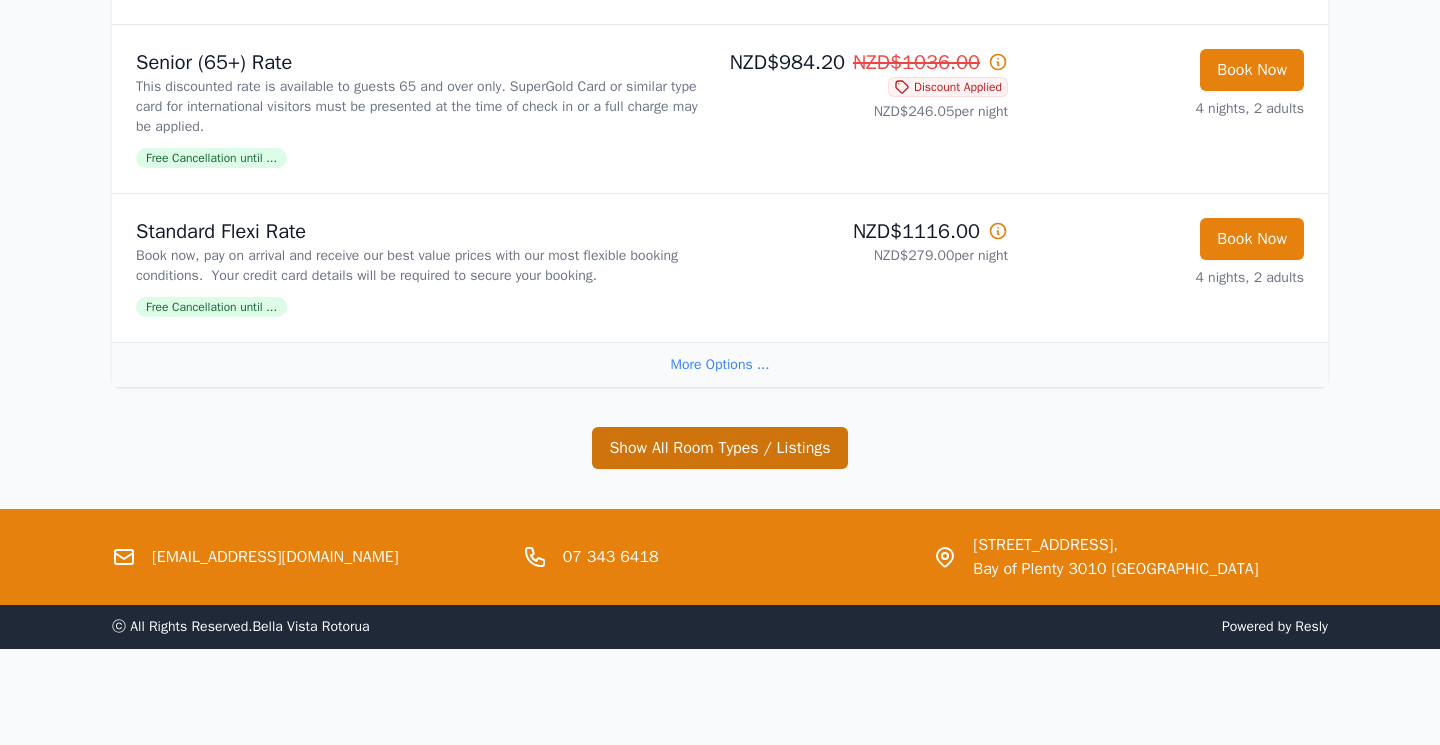 click on "Show All Room Types / Listings" at bounding box center (719, 448) 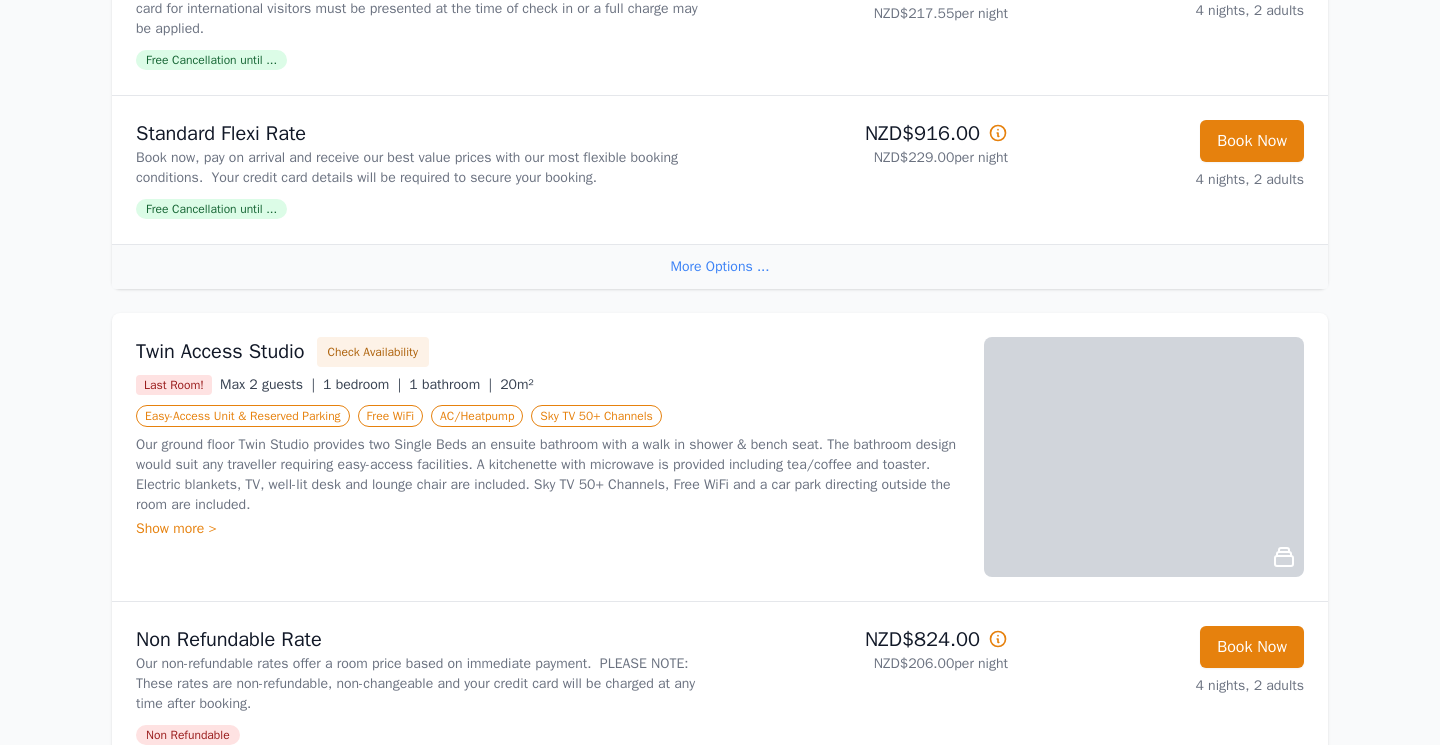 scroll, scrollTop: 1489, scrollLeft: 0, axis: vertical 